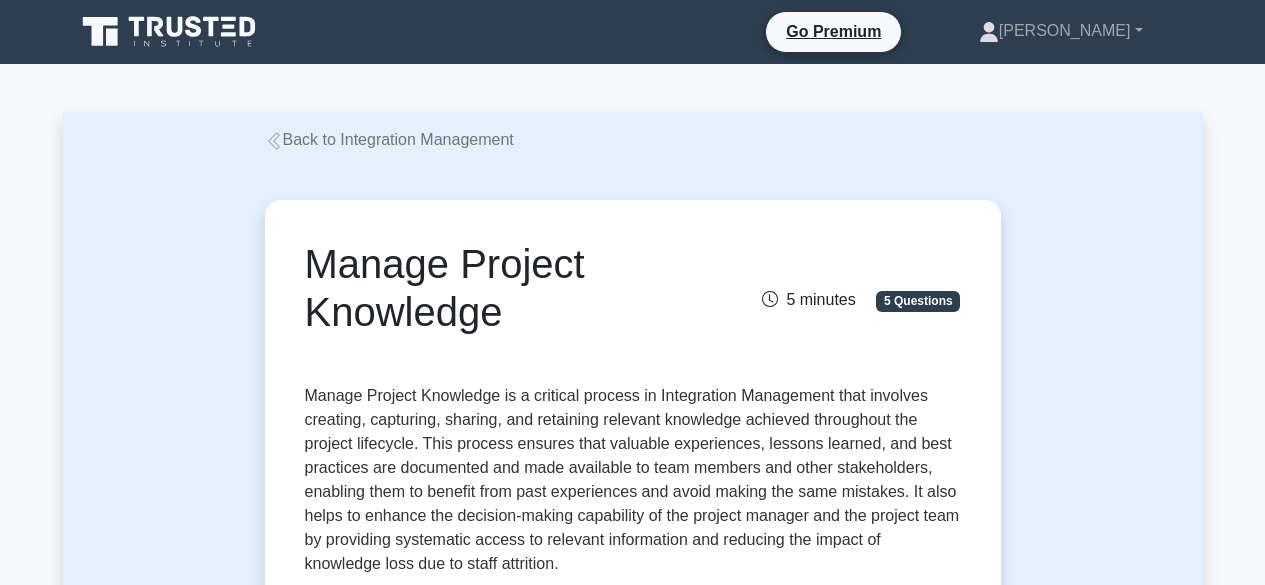 scroll, scrollTop: 0, scrollLeft: 0, axis: both 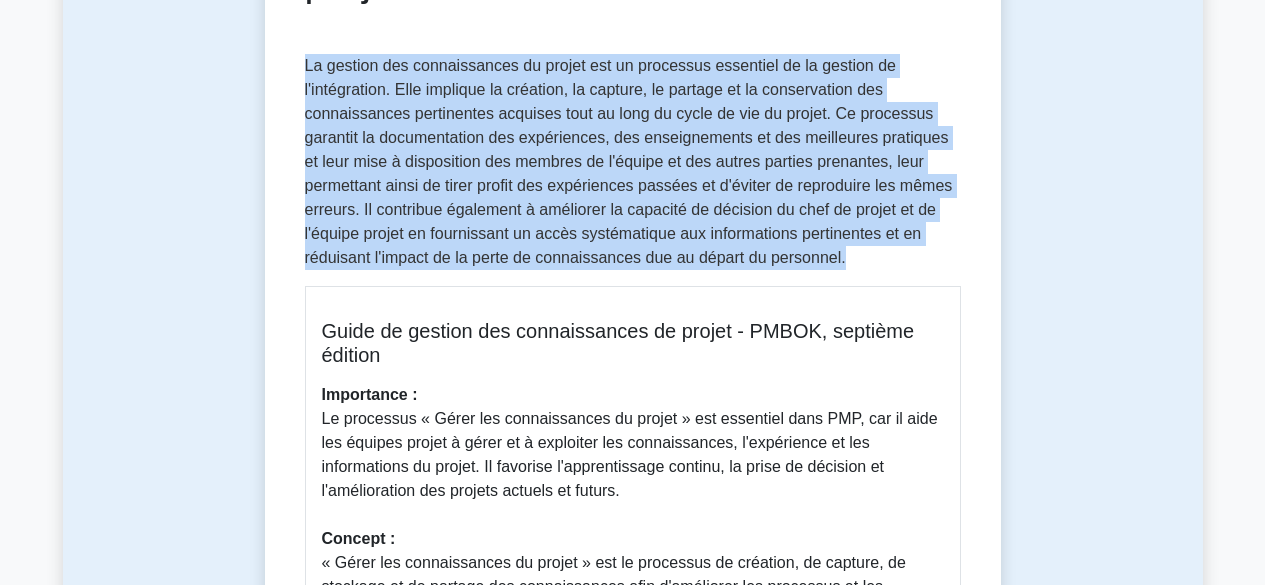 drag, startPoint x: 302, startPoint y: 20, endPoint x: 849, endPoint y: 212, distance: 579.718 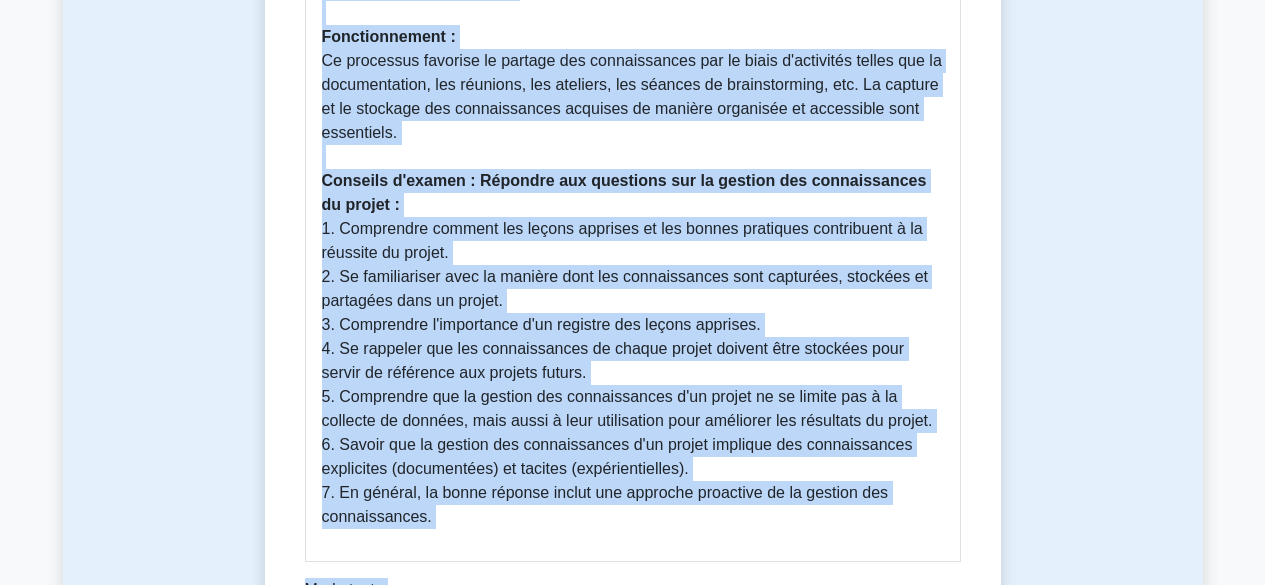 scroll, scrollTop: 1150, scrollLeft: 0, axis: vertical 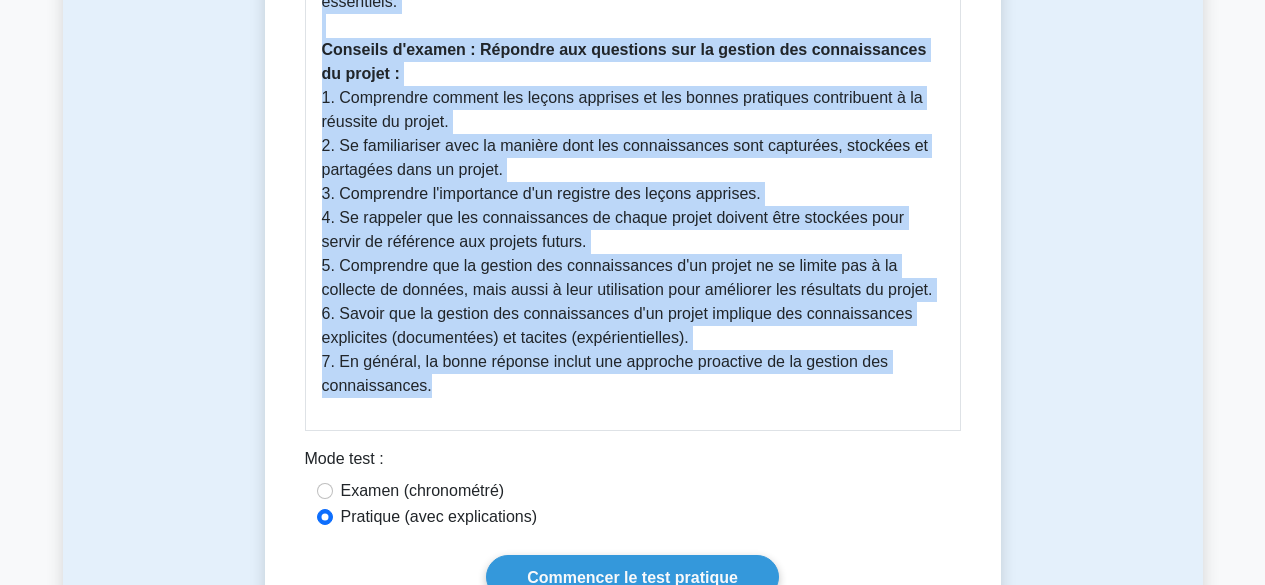 drag, startPoint x: 327, startPoint y: 279, endPoint x: 663, endPoint y: 333, distance: 340.3116 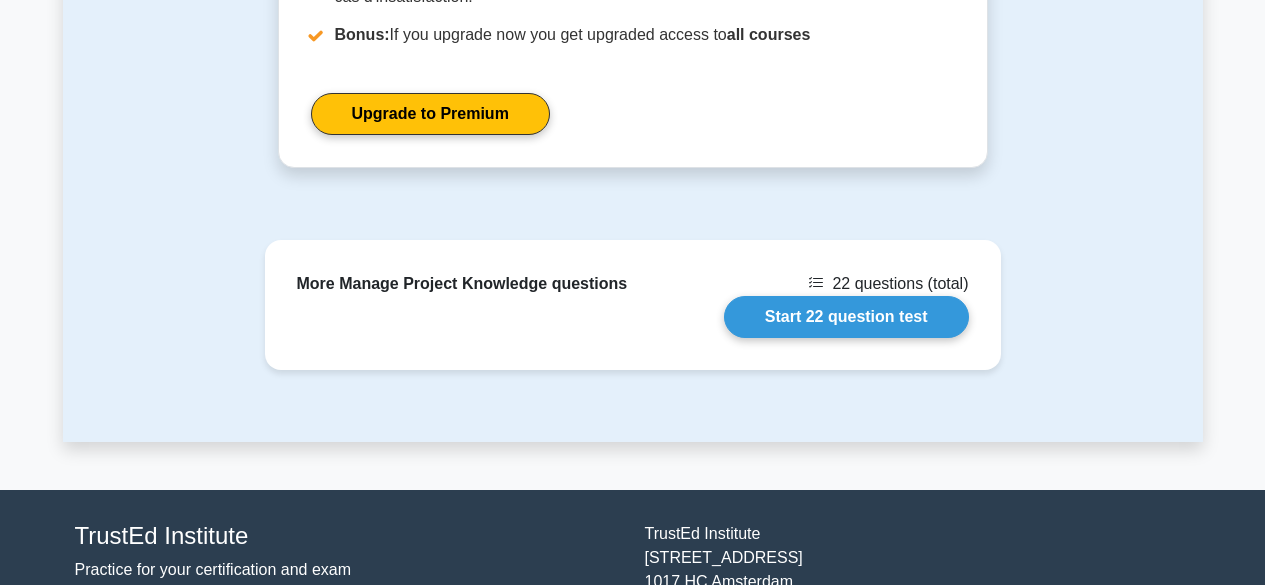 scroll, scrollTop: 2191, scrollLeft: 0, axis: vertical 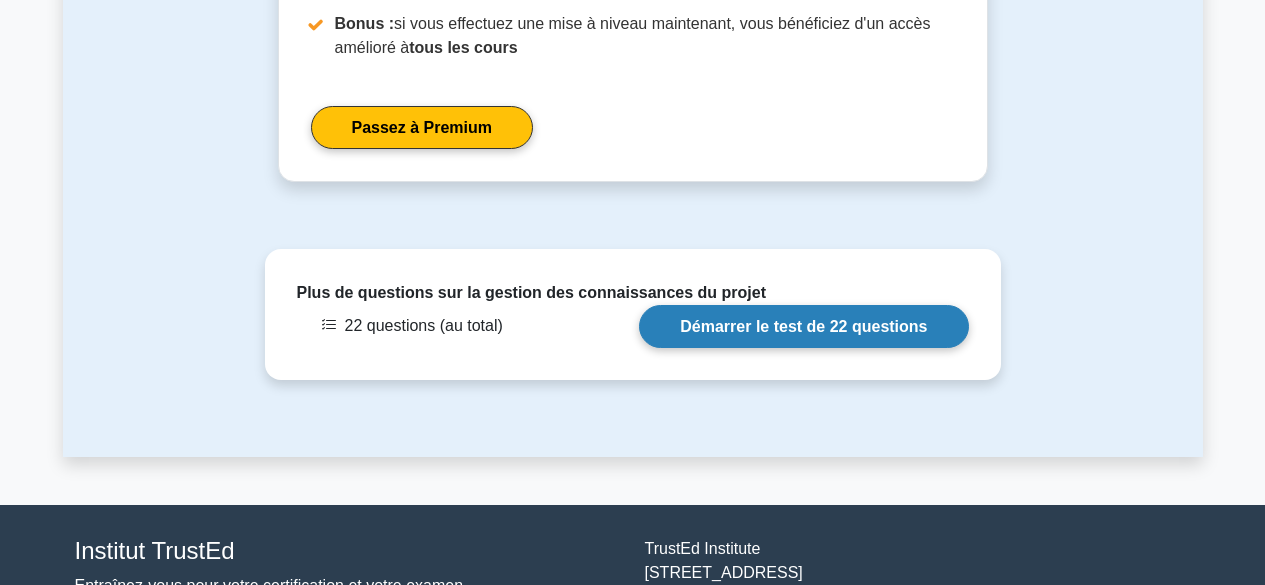 click on "Démarrer le test de 22 questions" at bounding box center (803, 326) 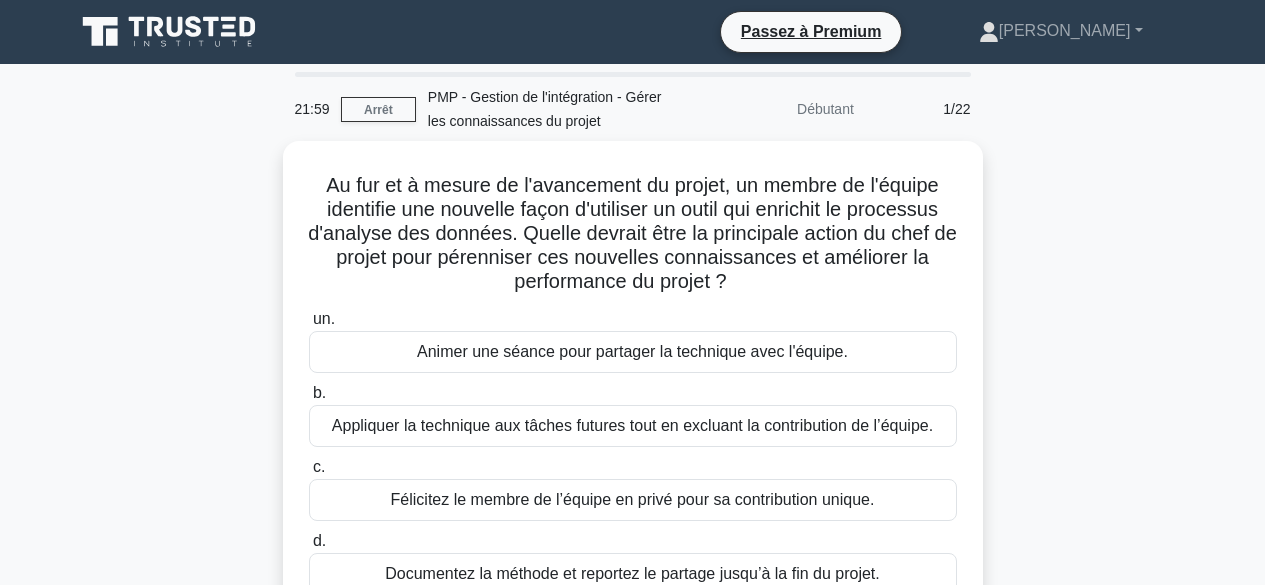 scroll, scrollTop: 0, scrollLeft: 0, axis: both 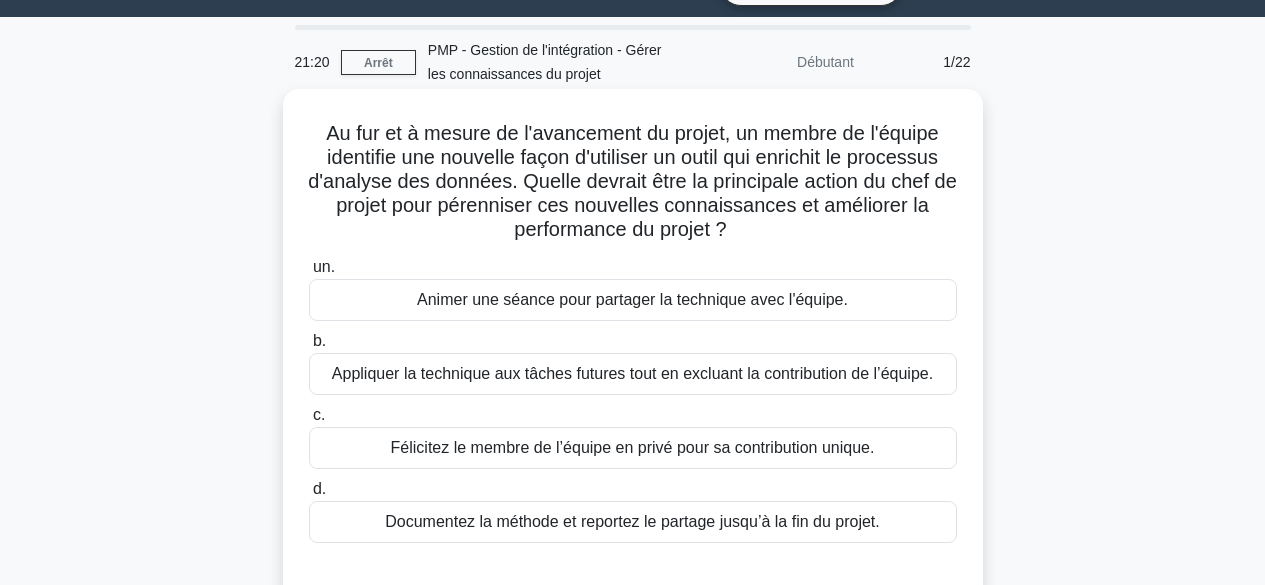 click on "un.
Animer une séance pour partager la technique avec l'équipe." at bounding box center [309, 267] 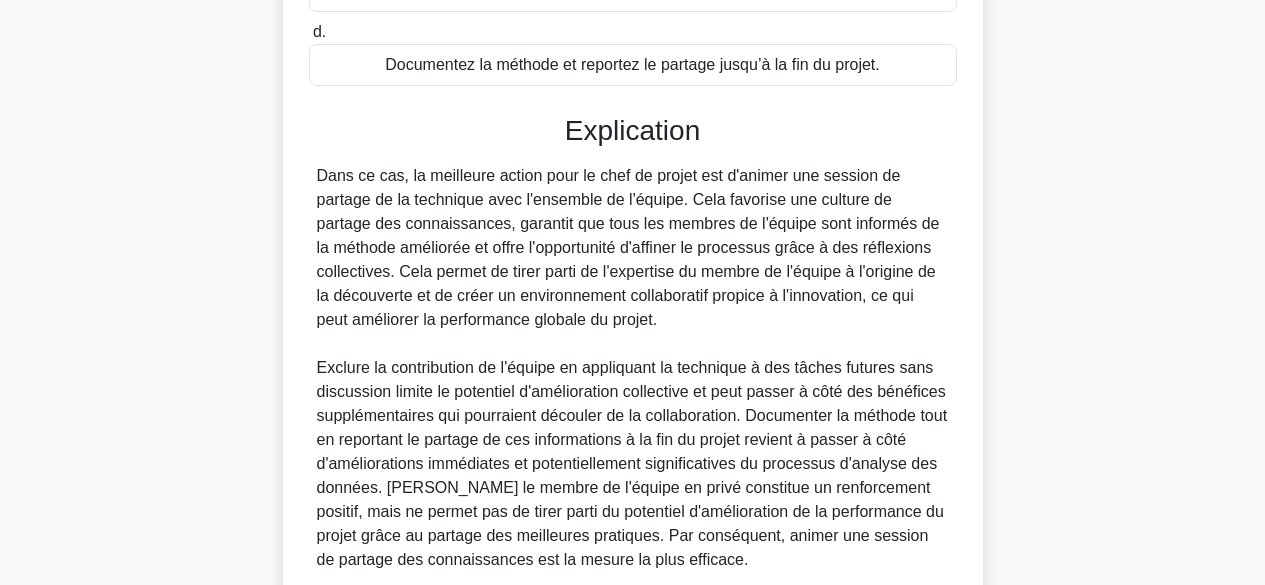 scroll, scrollTop: 676, scrollLeft: 0, axis: vertical 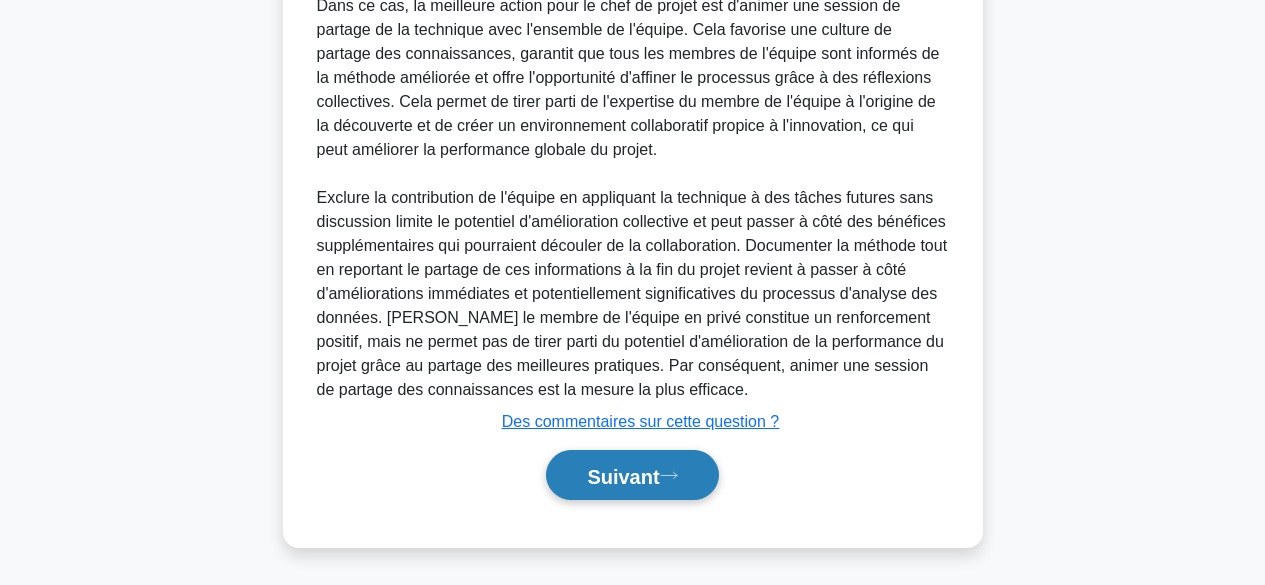 click 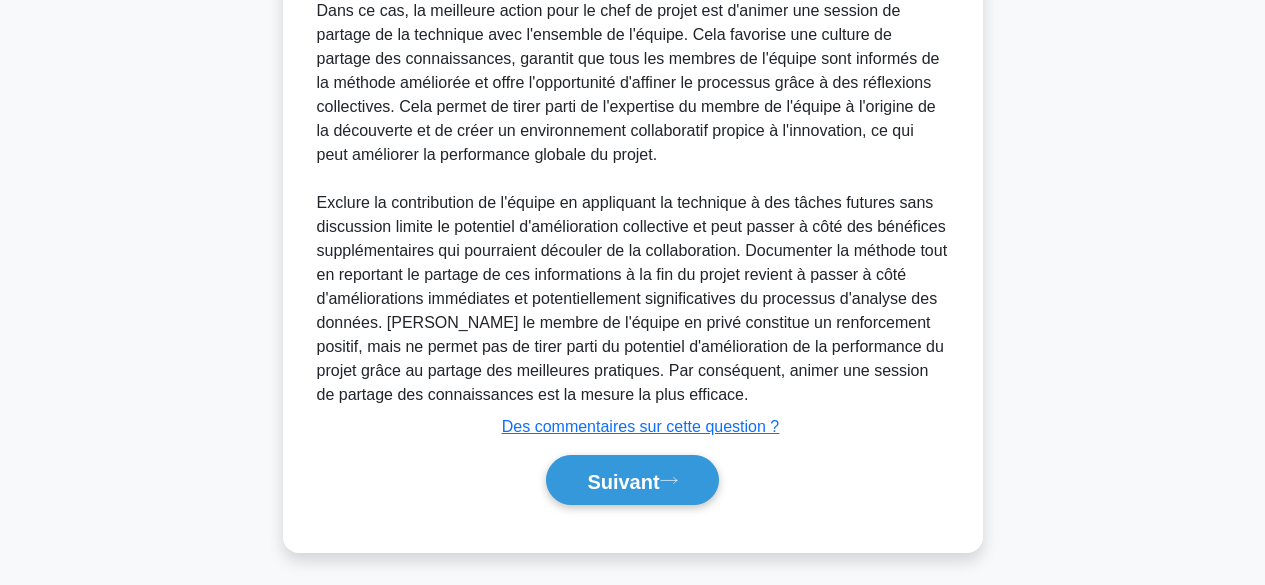 scroll, scrollTop: 495, scrollLeft: 0, axis: vertical 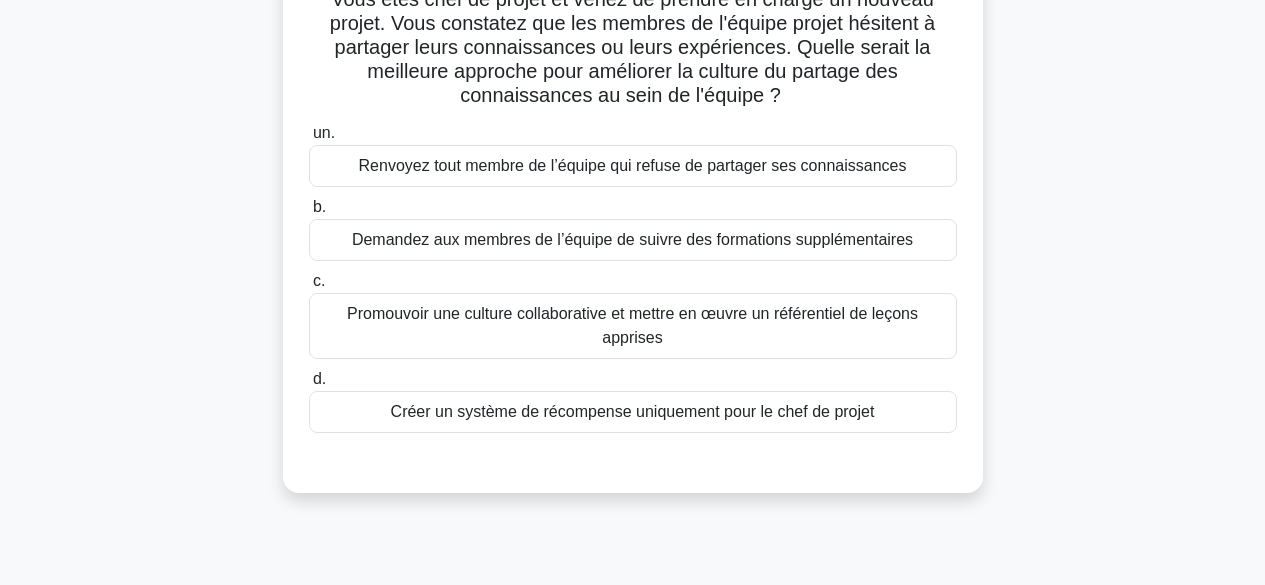click on "Promouvoir une culture collaborative et mettre en œuvre un référentiel de leçons apprises" at bounding box center [632, 325] 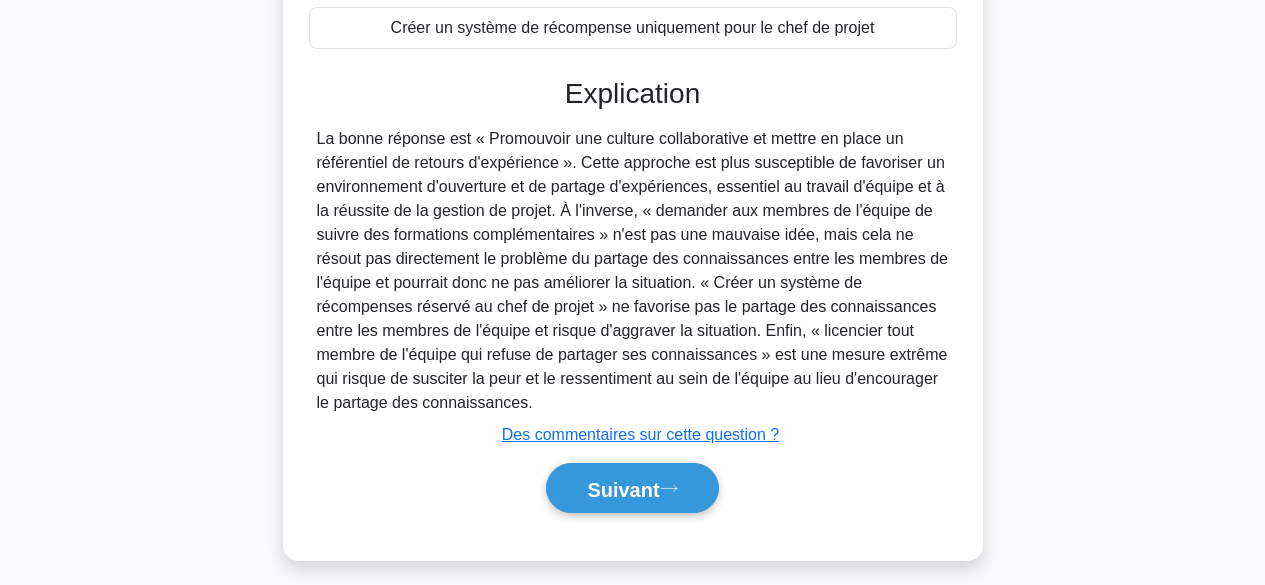 scroll, scrollTop: 580, scrollLeft: 0, axis: vertical 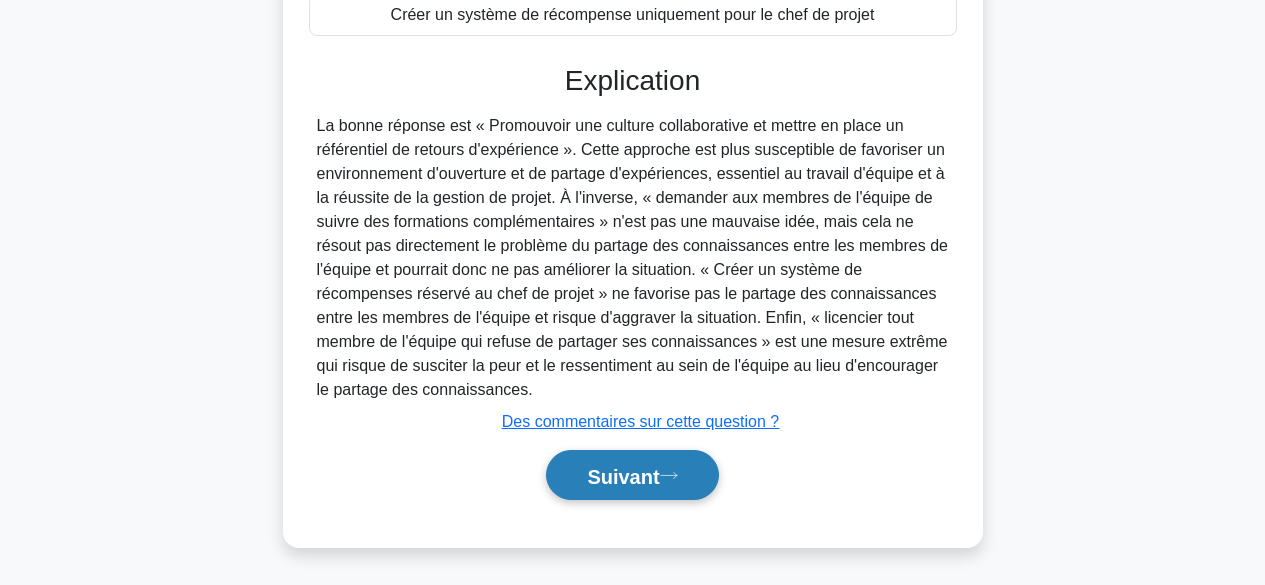 click 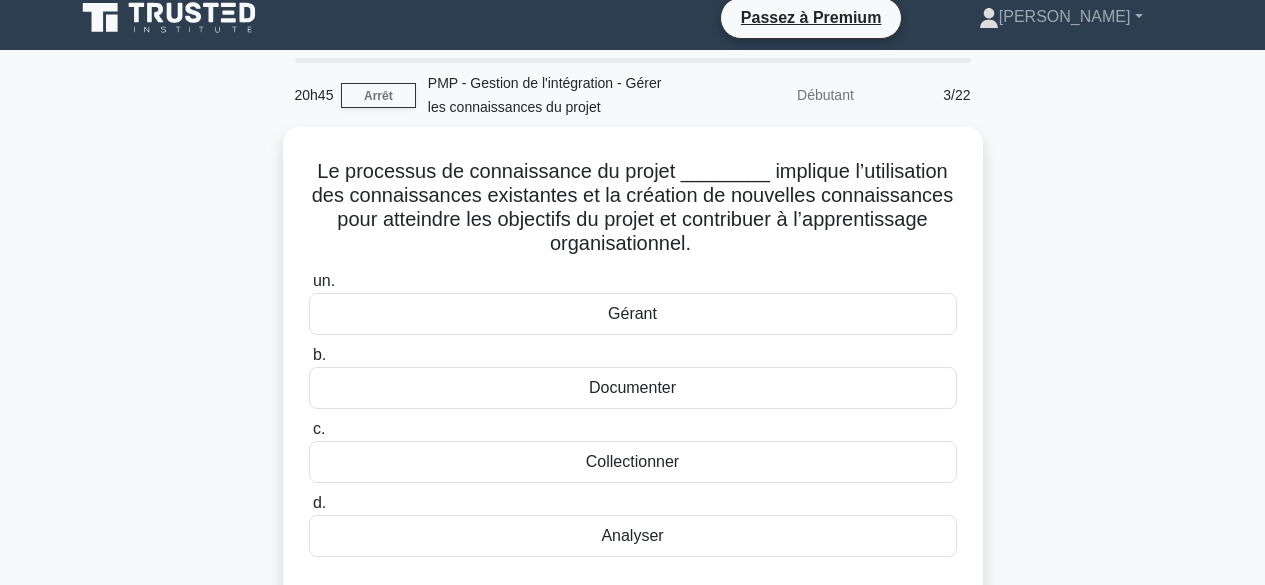 scroll, scrollTop: 2, scrollLeft: 0, axis: vertical 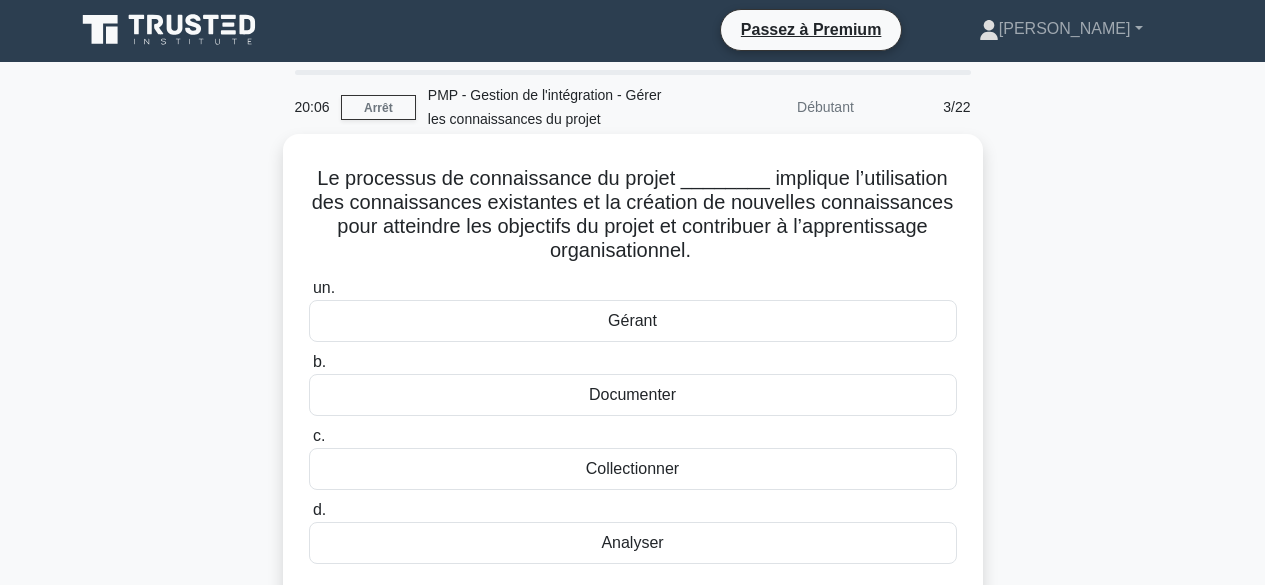 click on "Documenter" at bounding box center [633, 395] 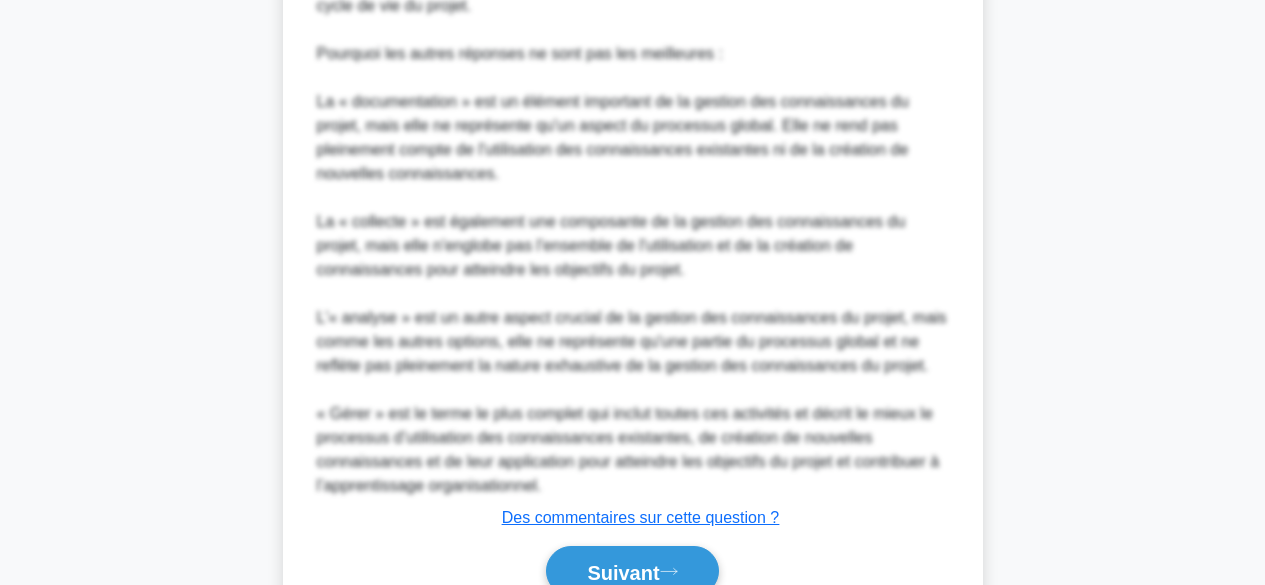 scroll, scrollTop: 942, scrollLeft: 0, axis: vertical 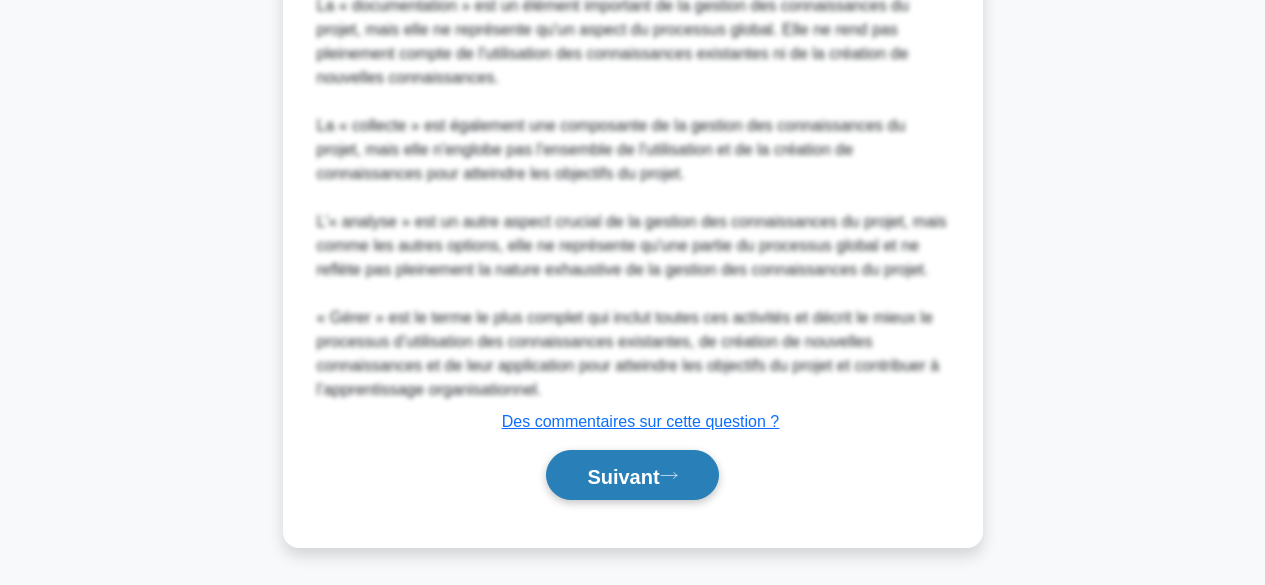 click on "Suivant" at bounding box center (623, 476) 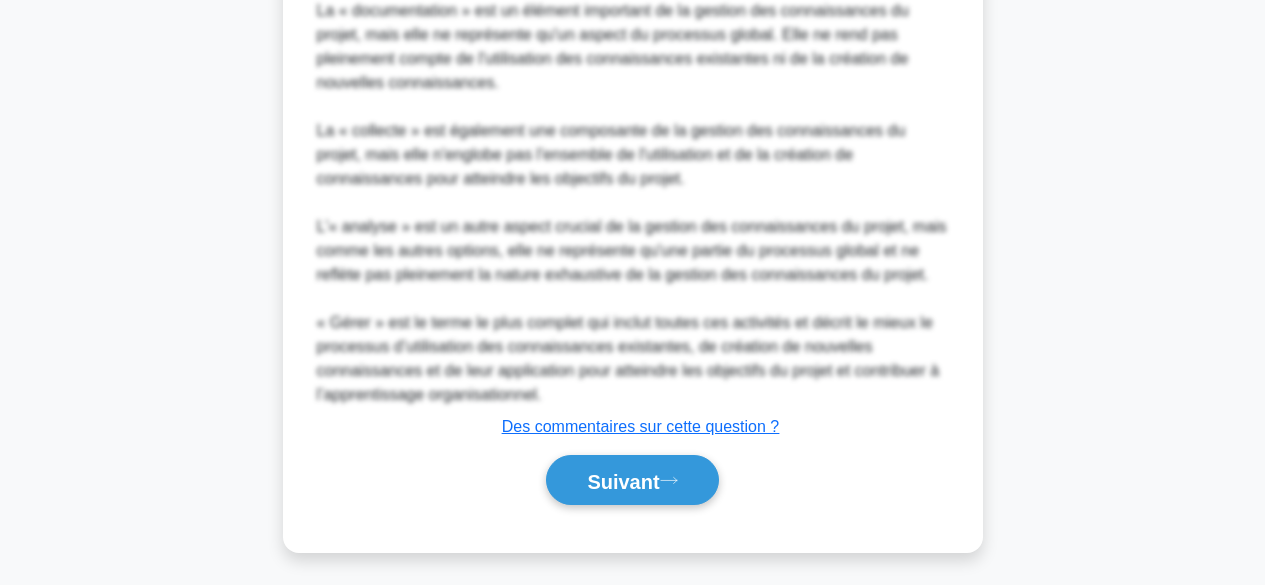 scroll, scrollTop: 495, scrollLeft: 0, axis: vertical 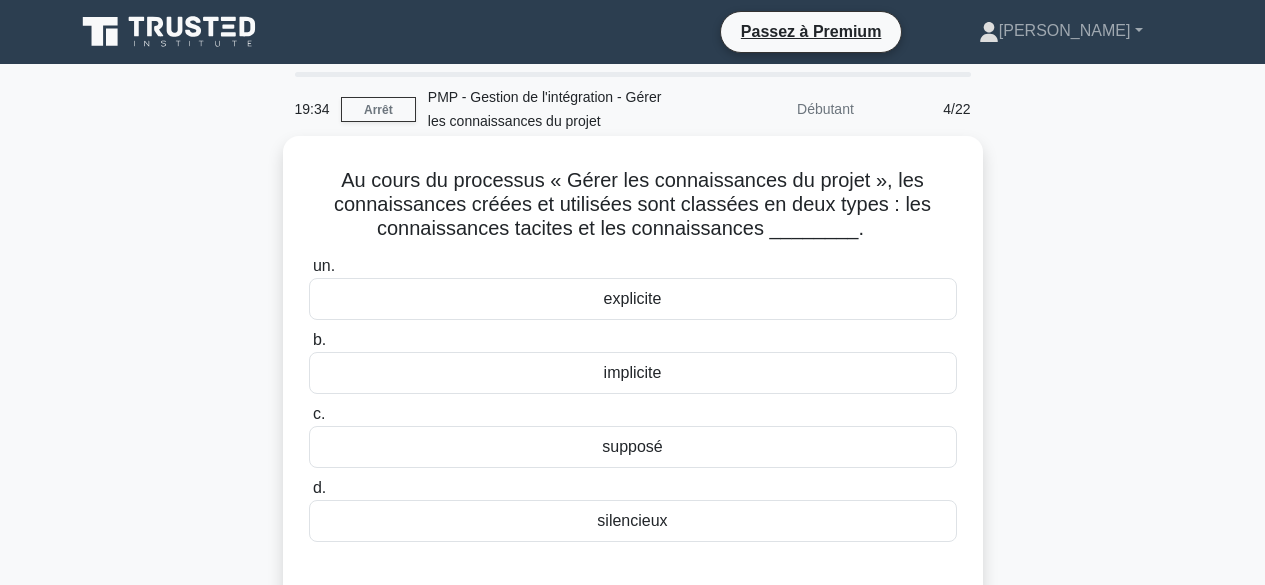 click on "explicite" at bounding box center [633, 299] 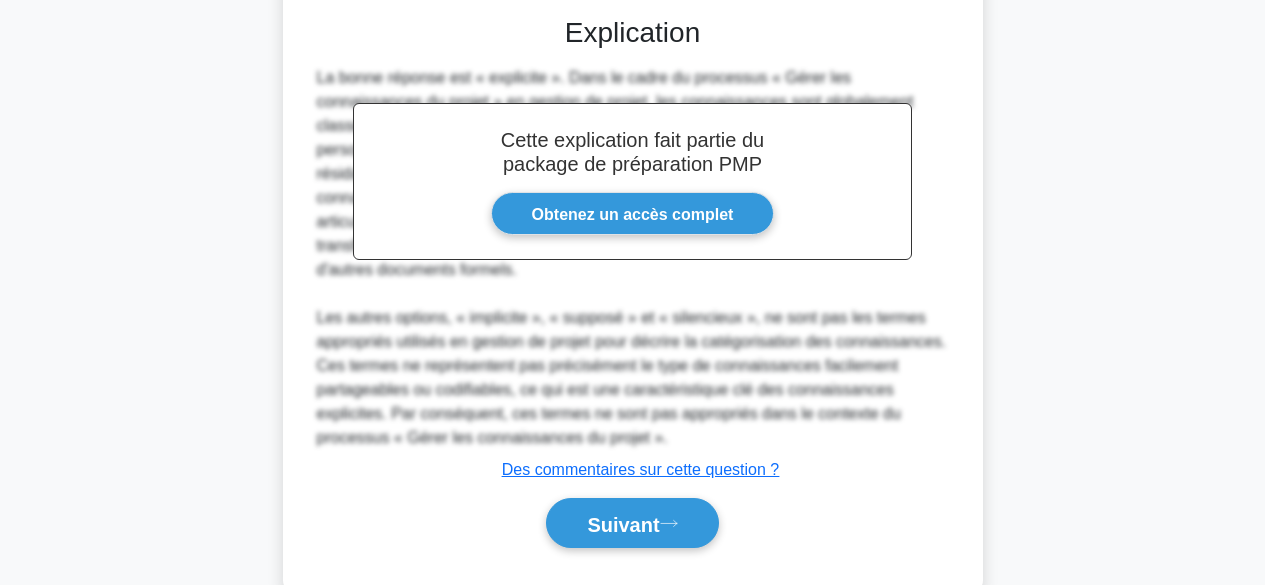 scroll, scrollTop: 580, scrollLeft: 0, axis: vertical 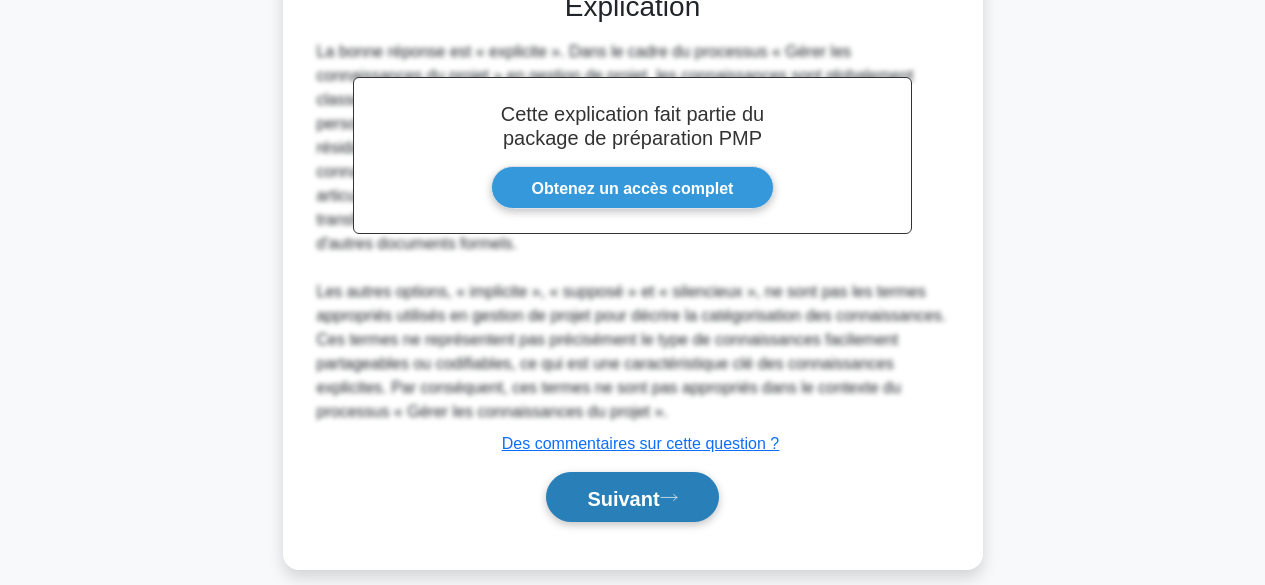click on "Suivant" at bounding box center (623, 498) 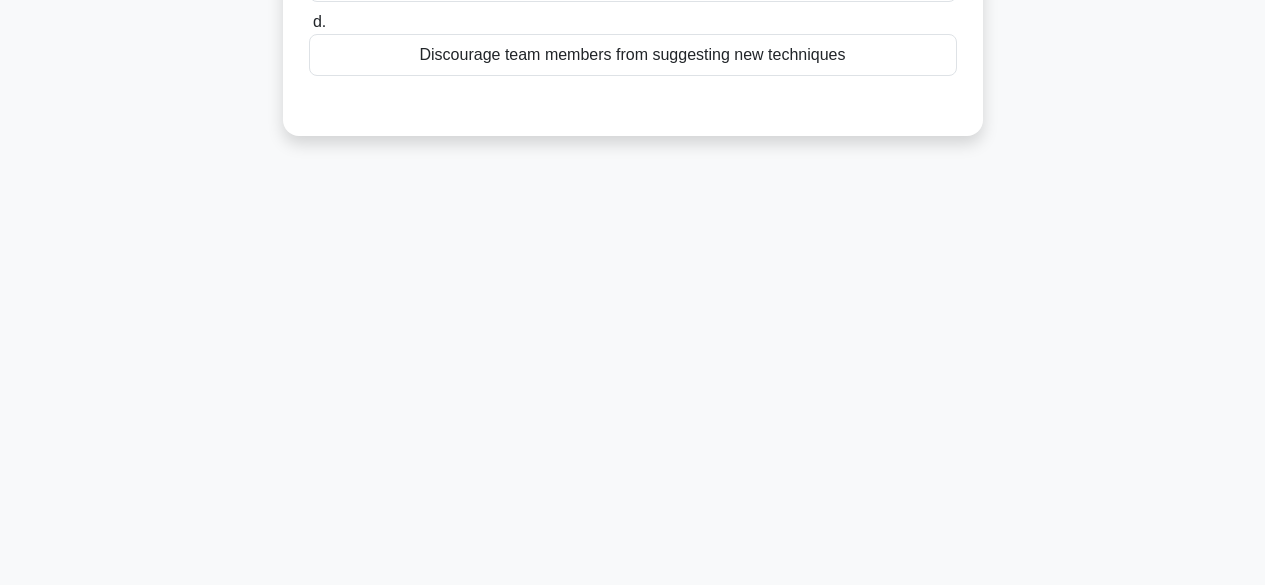 scroll, scrollTop: 495, scrollLeft: 0, axis: vertical 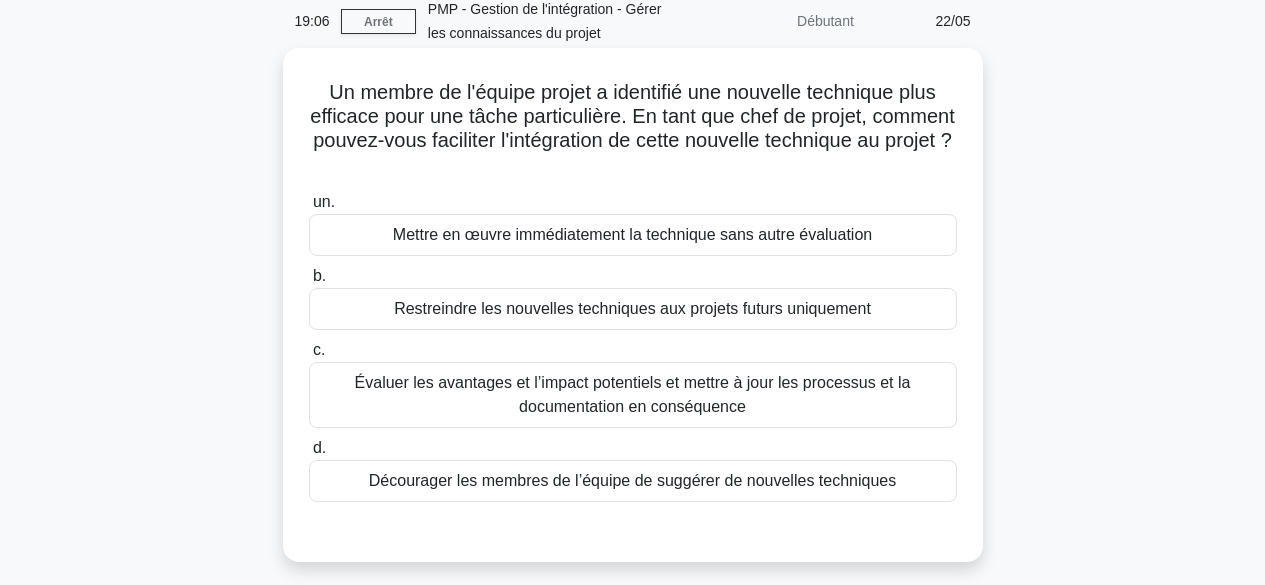 click on "Évaluer les avantages et l’impact potentiels et mettre à jour les processus et la documentation en conséquence" at bounding box center [633, 395] 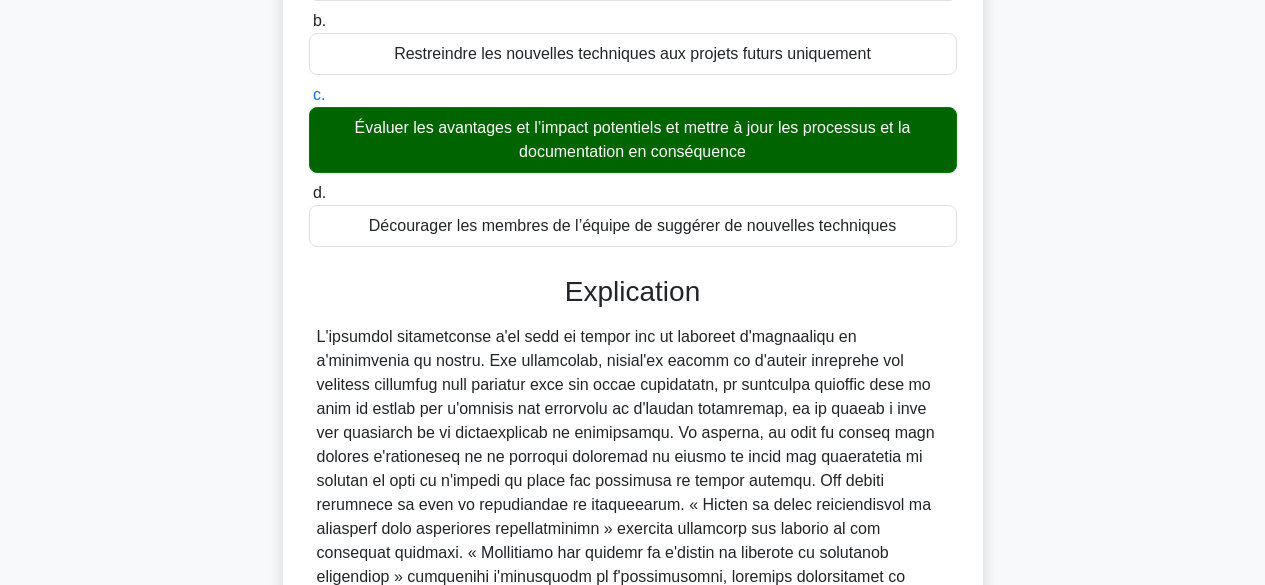 scroll, scrollTop: 580, scrollLeft: 0, axis: vertical 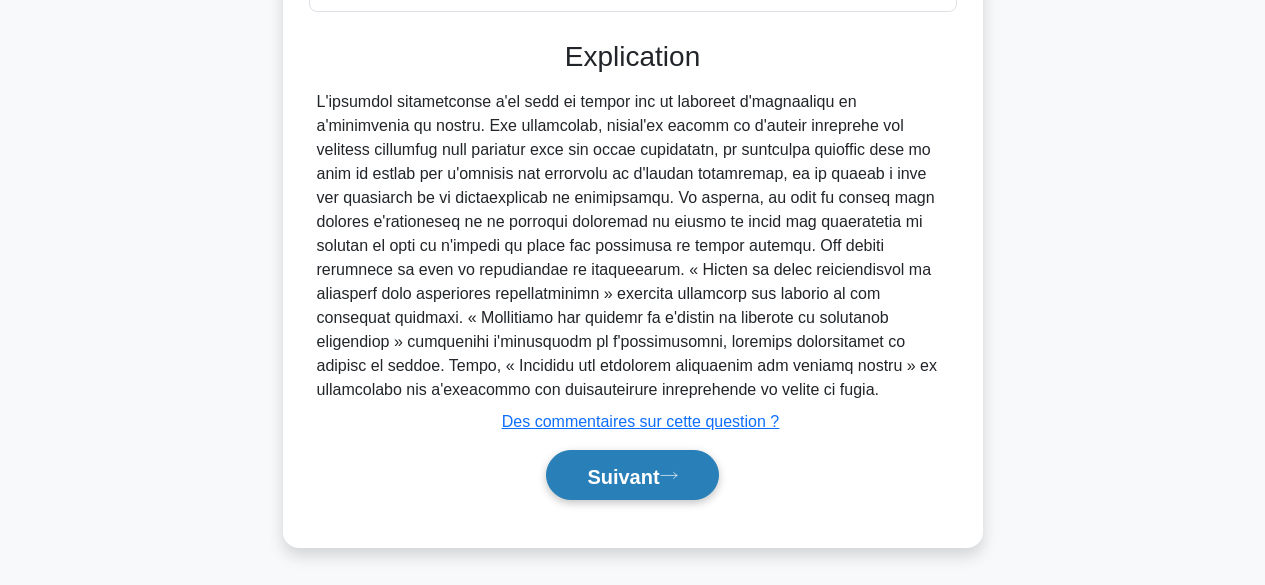 click on "Suivant" at bounding box center [623, 476] 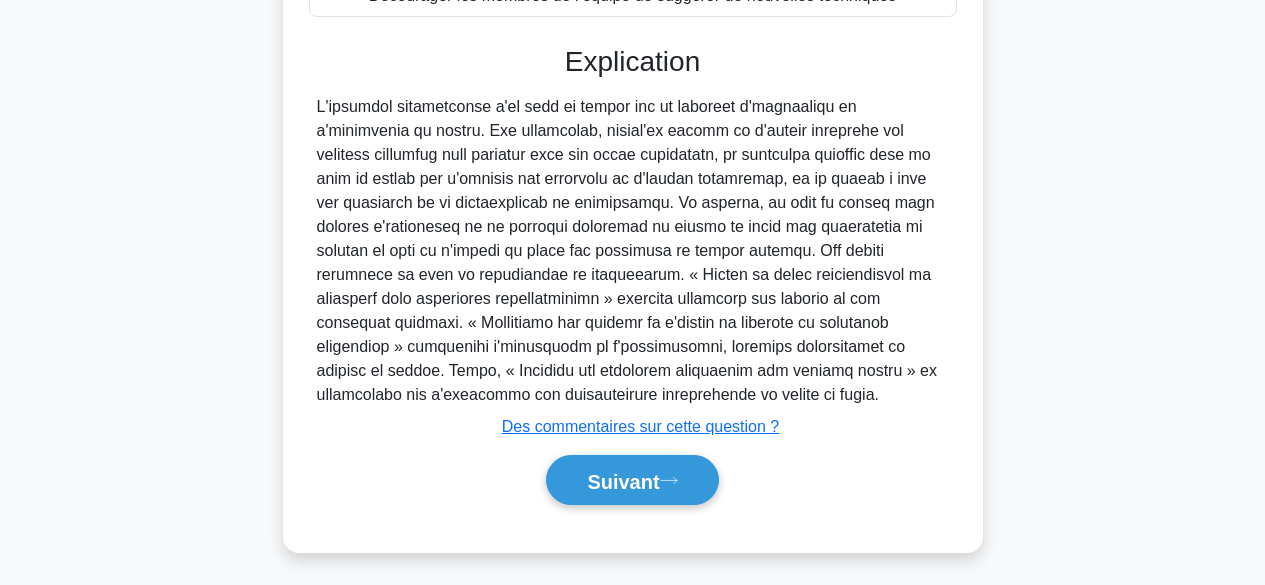 scroll, scrollTop: 495, scrollLeft: 0, axis: vertical 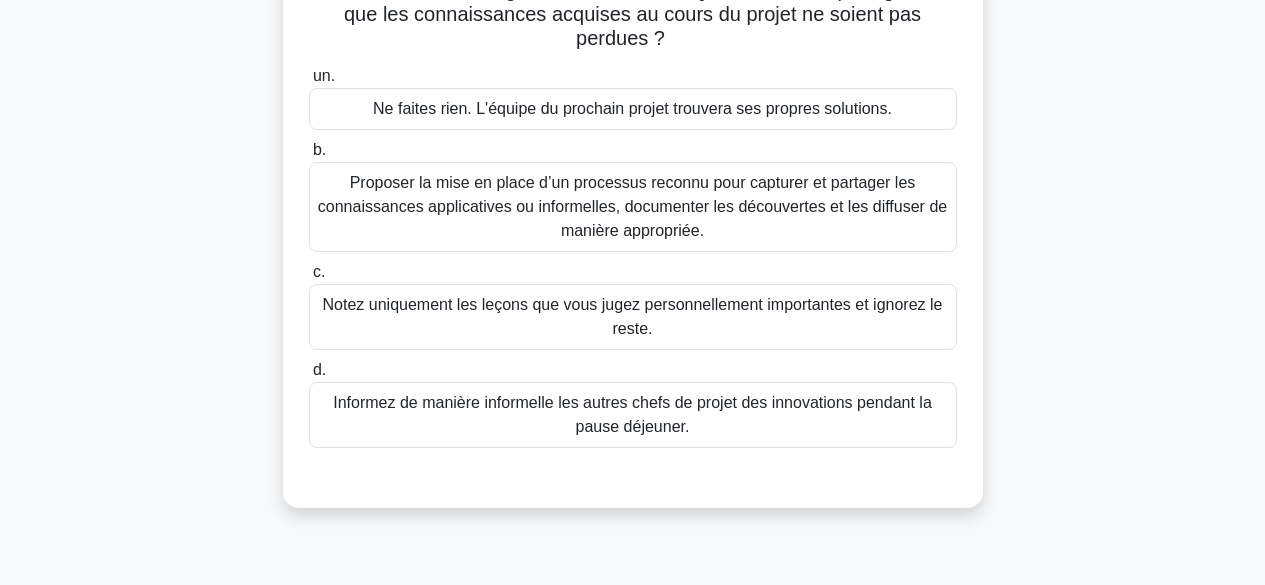 click on "Proposer la mise en place d’un processus reconnu pour capturer et partager les connaissances applicatives ou informelles, documenter les découvertes et les diffuser de manière appropriée." at bounding box center [632, 206] 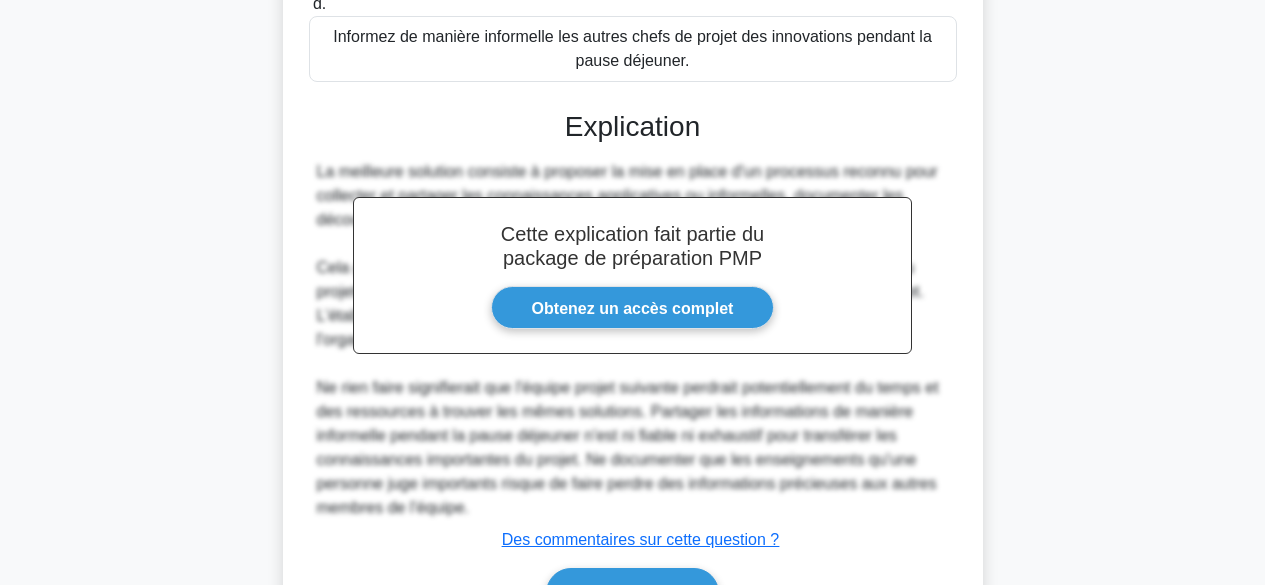 scroll, scrollTop: 724, scrollLeft: 0, axis: vertical 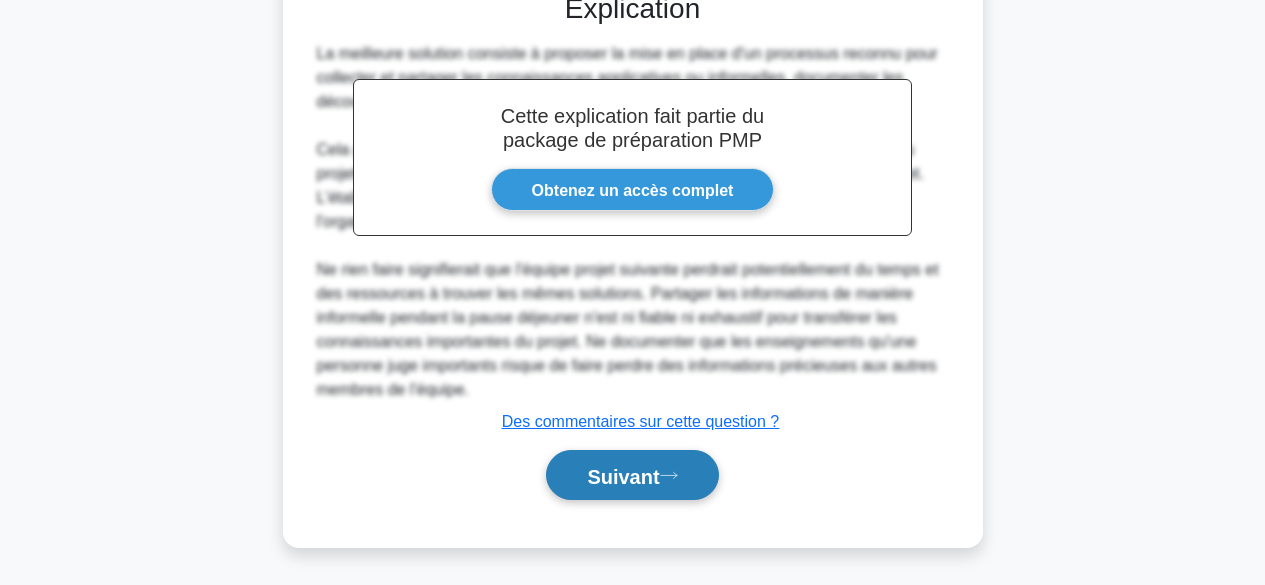 click on "Suivant" at bounding box center (632, 475) 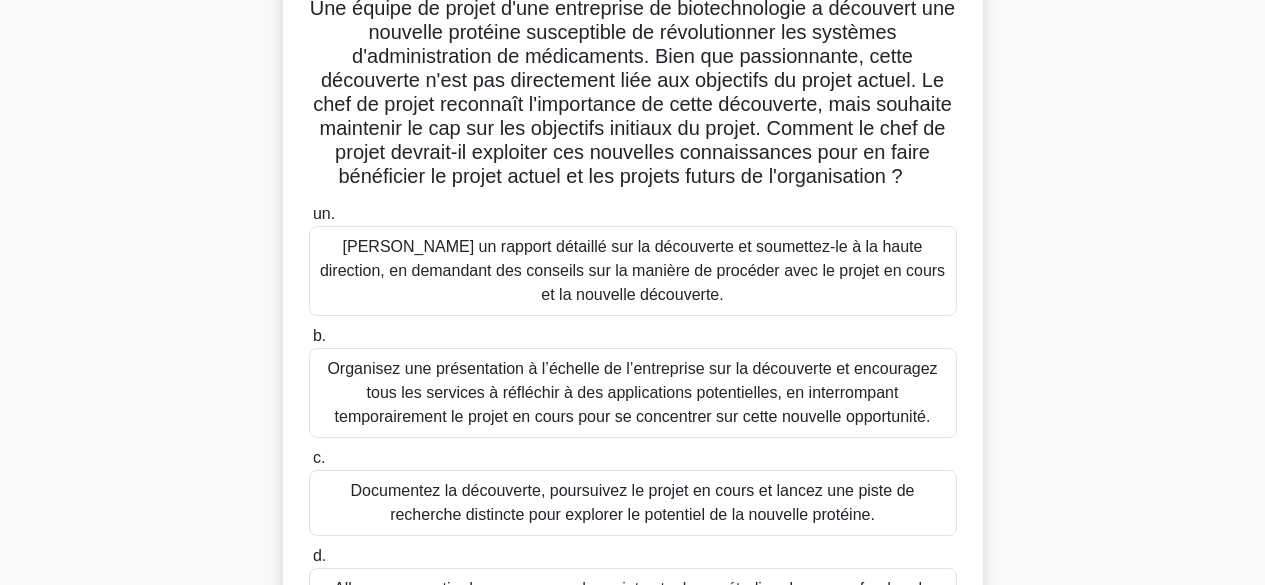 scroll, scrollTop: 45, scrollLeft: 0, axis: vertical 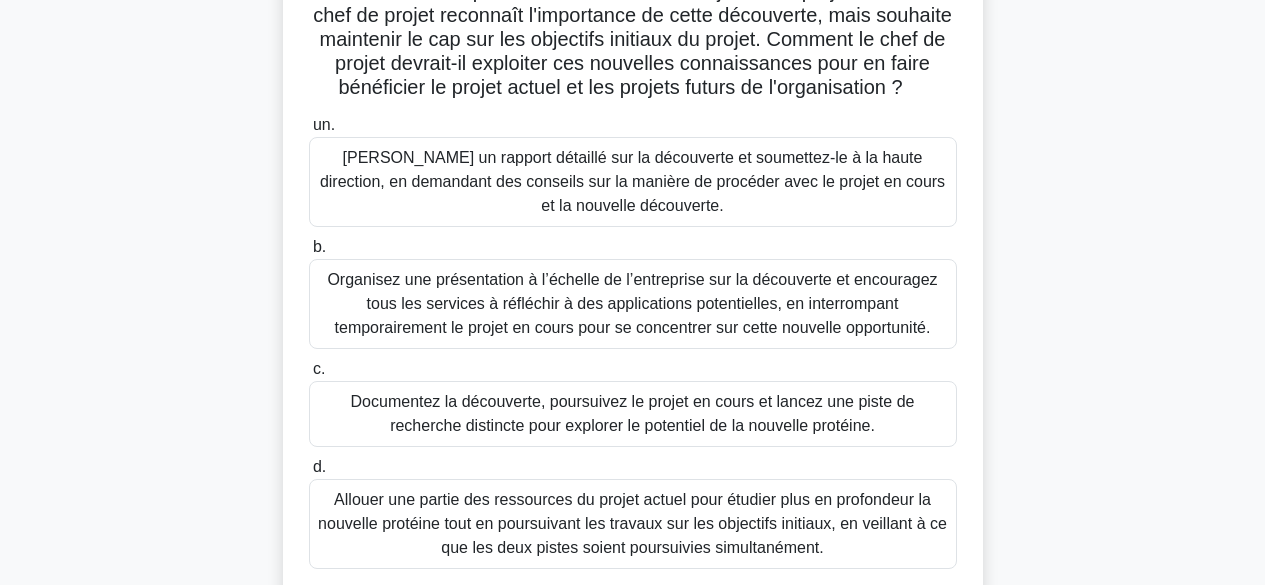 click on "Documentez la découverte, poursuivez le projet en cours et lancez une piste de recherche distincte pour explorer le potentiel de la nouvelle protéine." at bounding box center (633, 413) 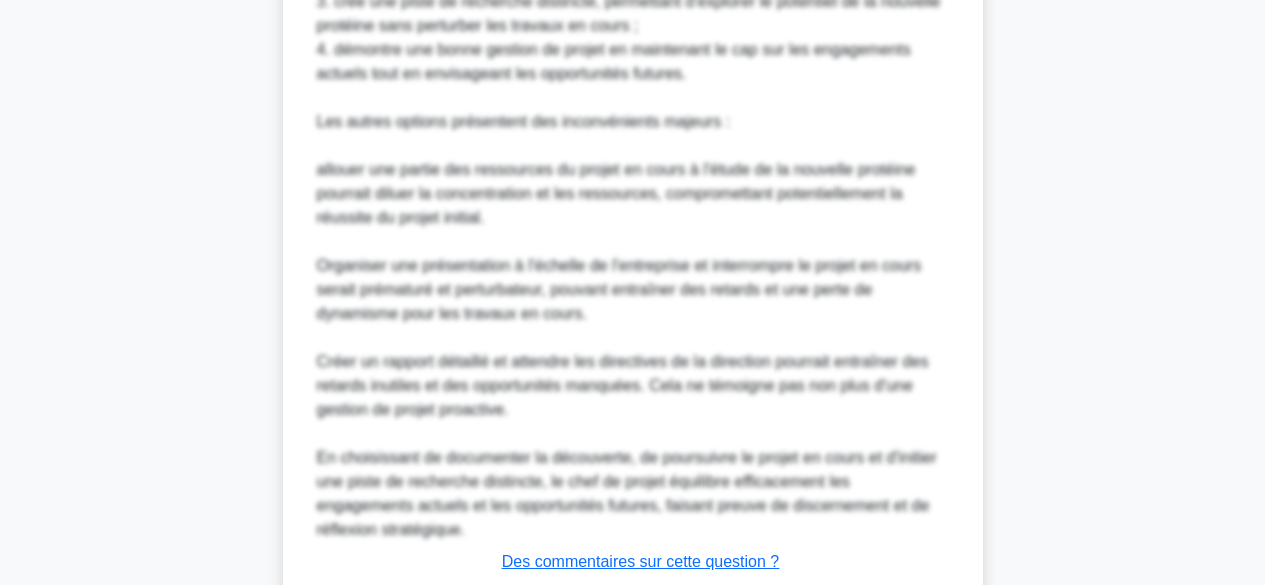 scroll, scrollTop: 1300, scrollLeft: 0, axis: vertical 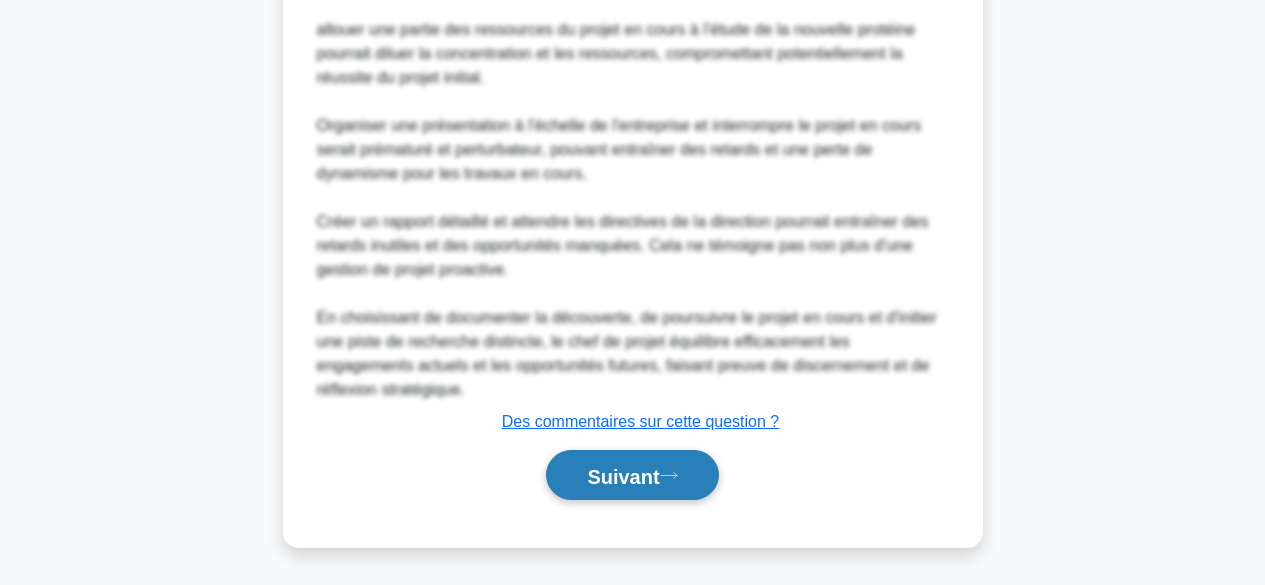 click on "Suivant" at bounding box center (623, 476) 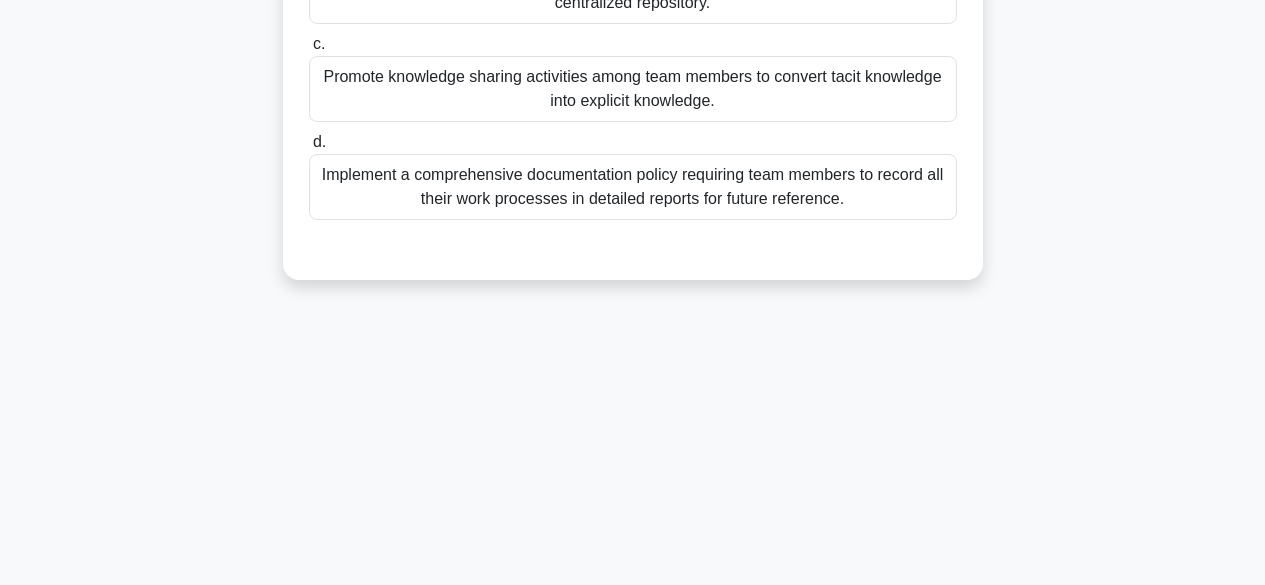 scroll, scrollTop: 495, scrollLeft: 0, axis: vertical 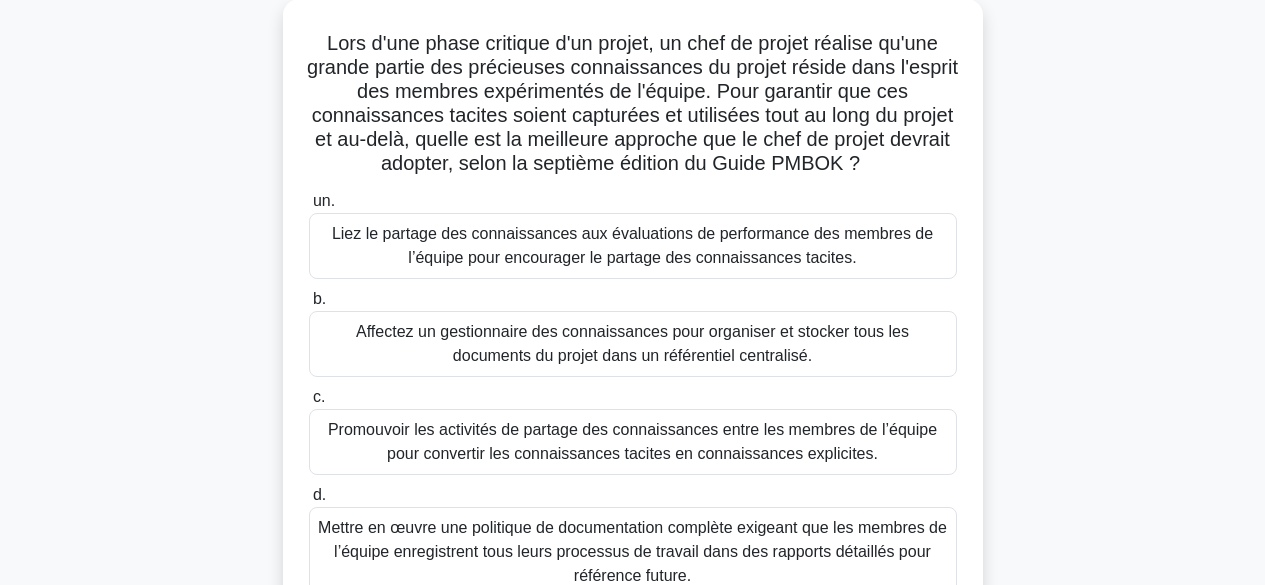 click on "Promouvoir les activités de partage des connaissances entre les membres de l’équipe pour convertir les connaissances tacites en connaissances explicites." at bounding box center [632, 441] 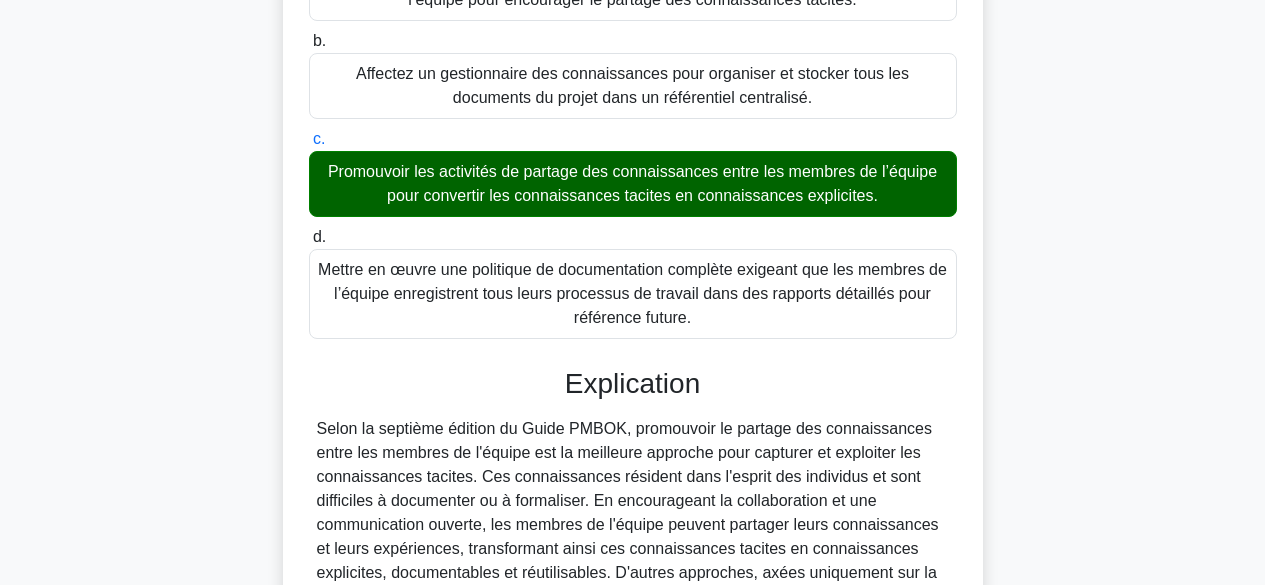 scroll, scrollTop: 676, scrollLeft: 0, axis: vertical 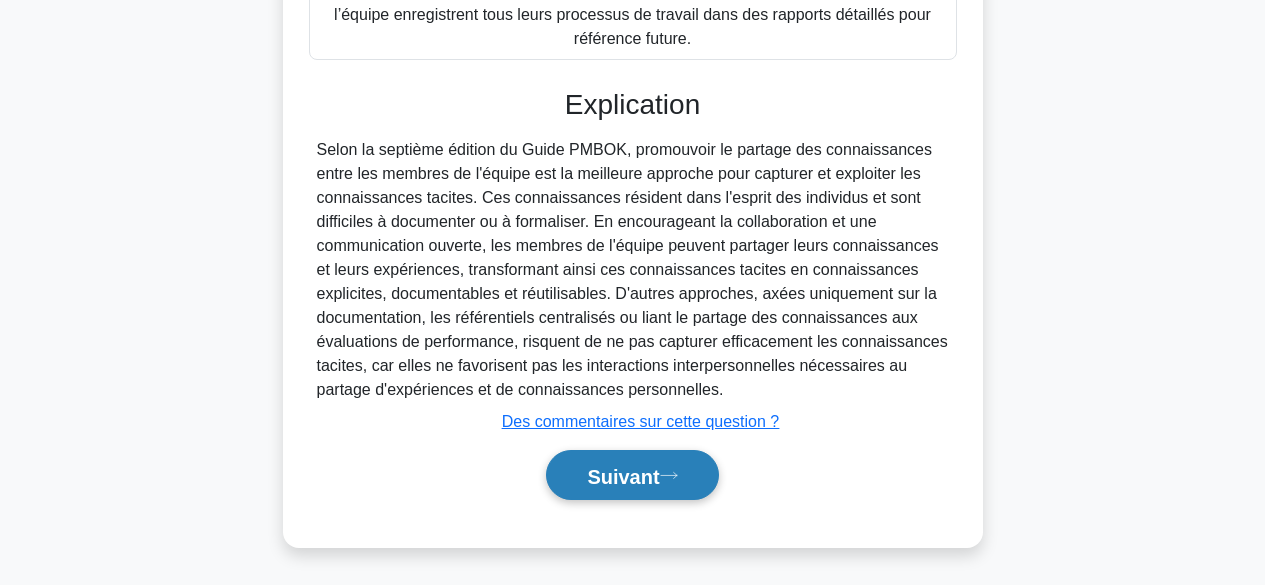 click on "Suivant" at bounding box center [623, 476] 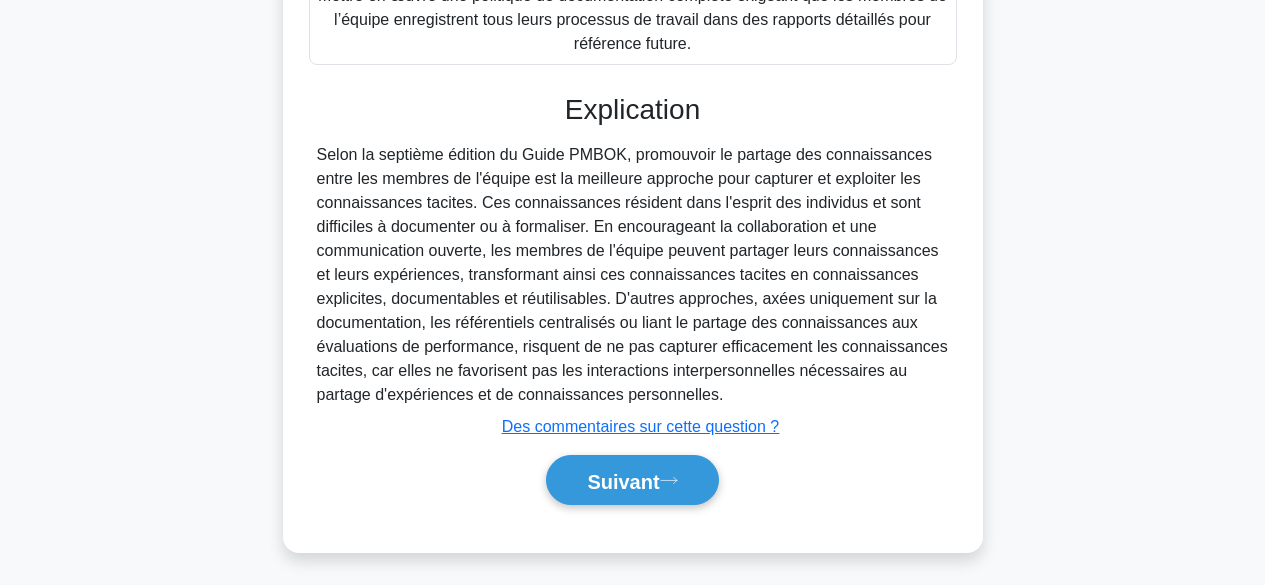 scroll, scrollTop: 495, scrollLeft: 0, axis: vertical 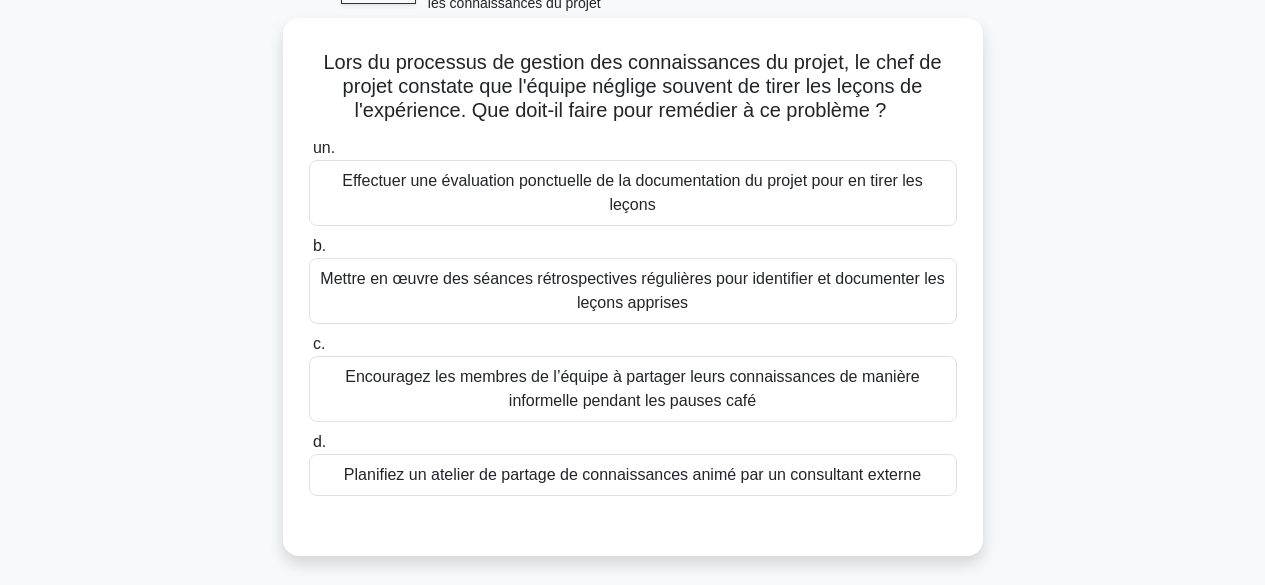 click on "Mettre en œuvre des séances rétrospectives régulières pour identifier et documenter les leçons apprises" at bounding box center (632, 290) 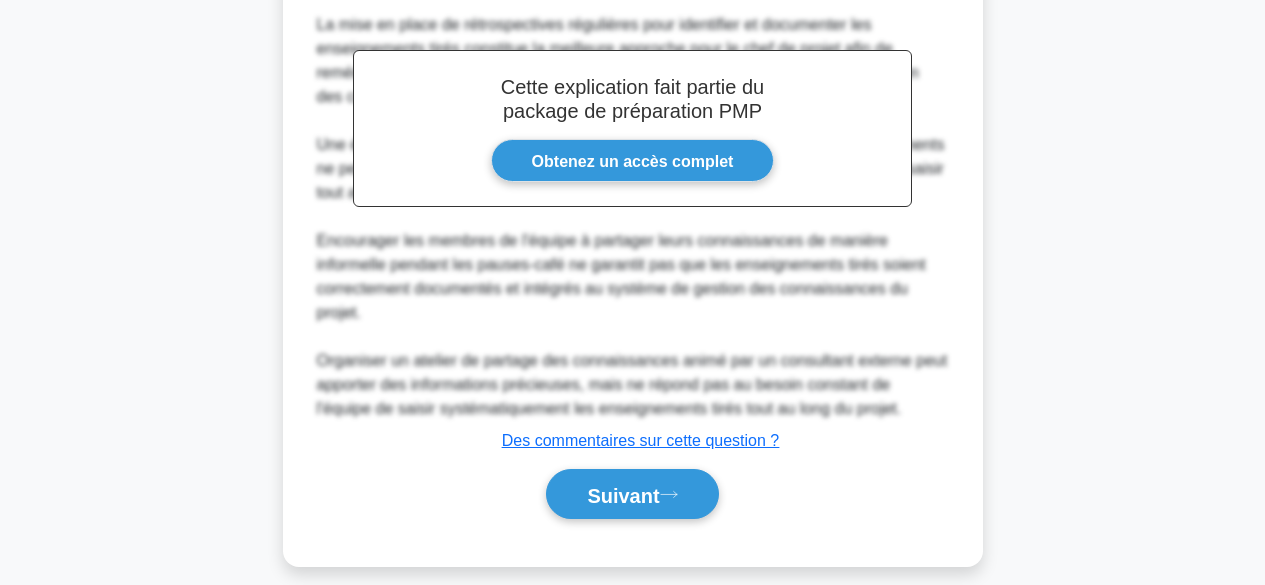 scroll, scrollTop: 700, scrollLeft: 0, axis: vertical 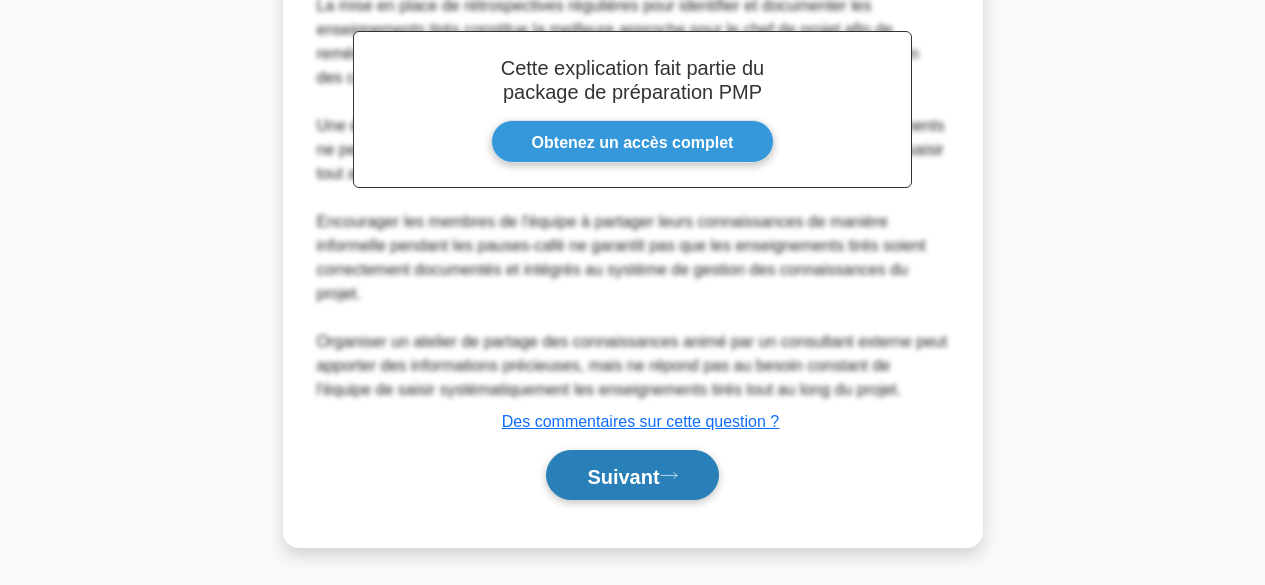 click on "Suivant" at bounding box center [623, 476] 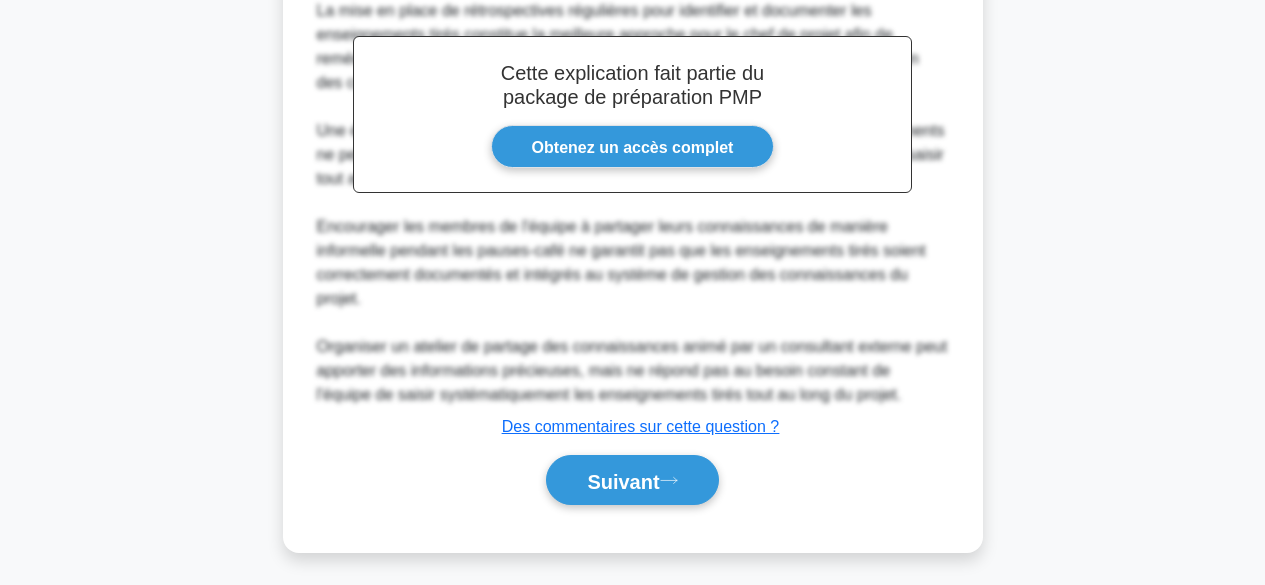 scroll, scrollTop: 495, scrollLeft: 0, axis: vertical 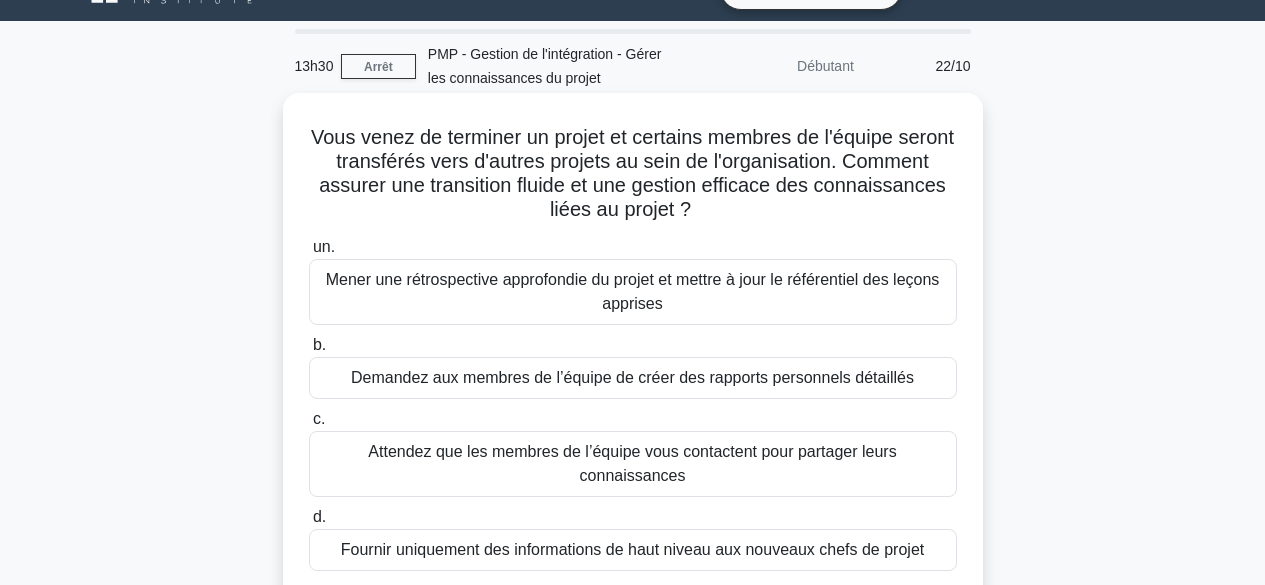 click on "Mener une rétrospective approfondie du projet et mettre à jour le référentiel des leçons apprises" at bounding box center [633, 291] 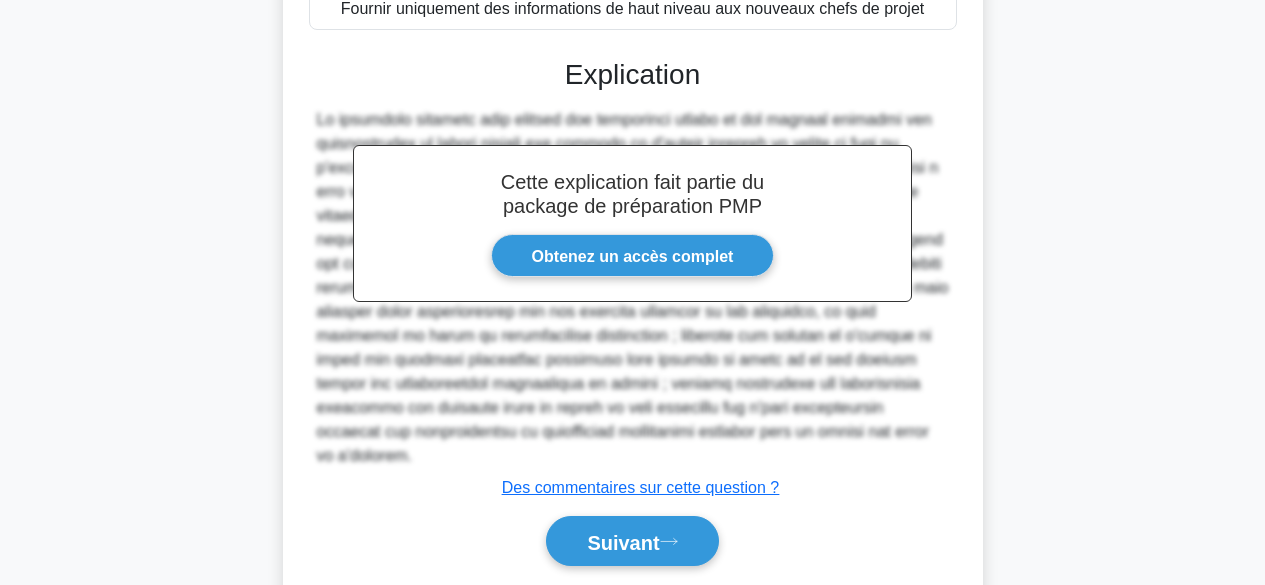 scroll, scrollTop: 628, scrollLeft: 0, axis: vertical 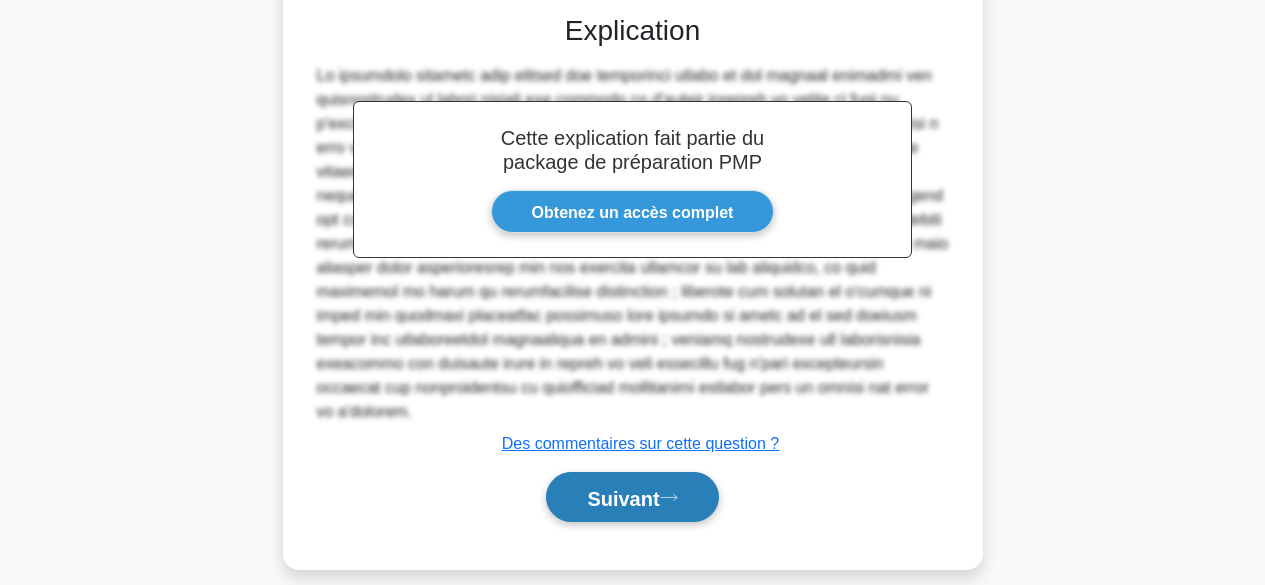 click on "Suivant" at bounding box center (623, 498) 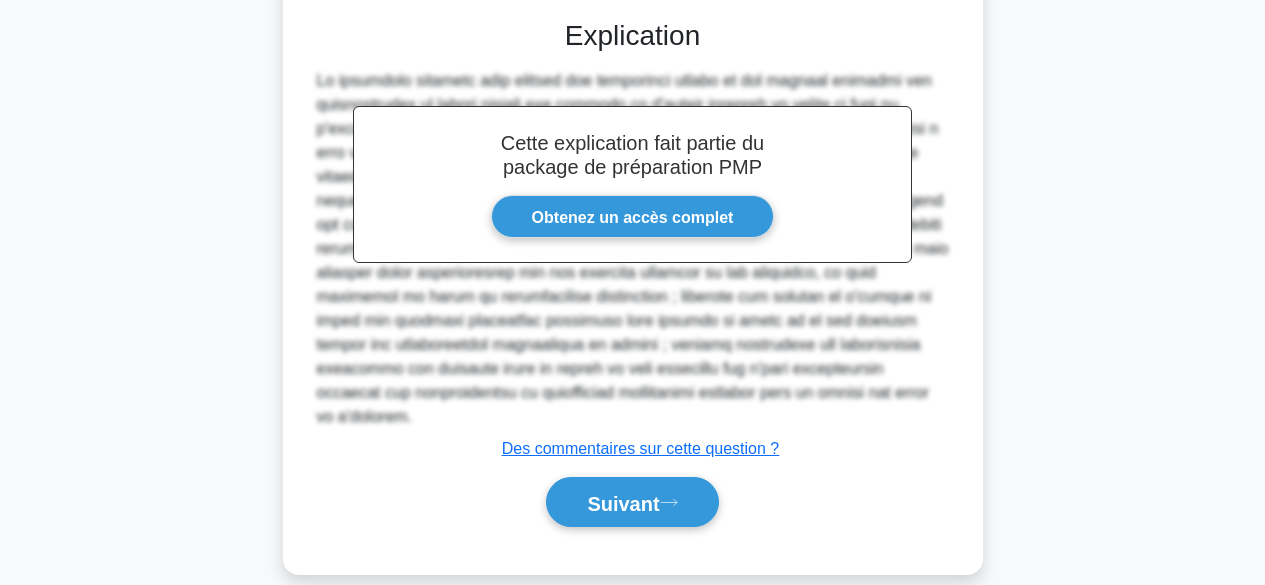 scroll, scrollTop: 495, scrollLeft: 0, axis: vertical 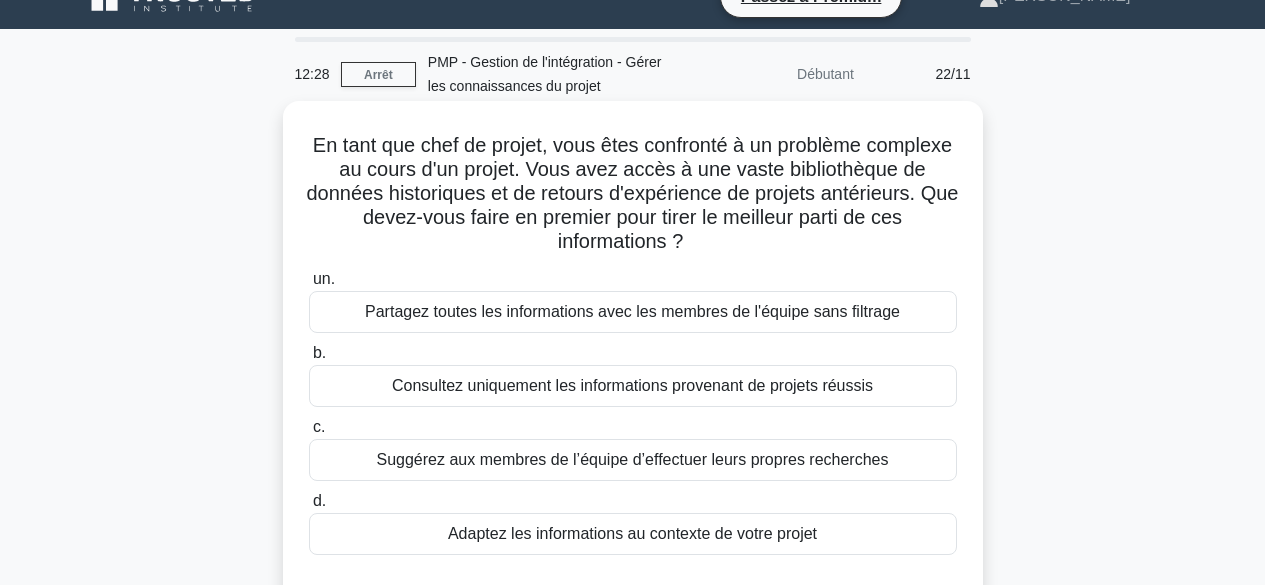 click on "Adaptez les informations au contexte de votre projet" at bounding box center [632, 533] 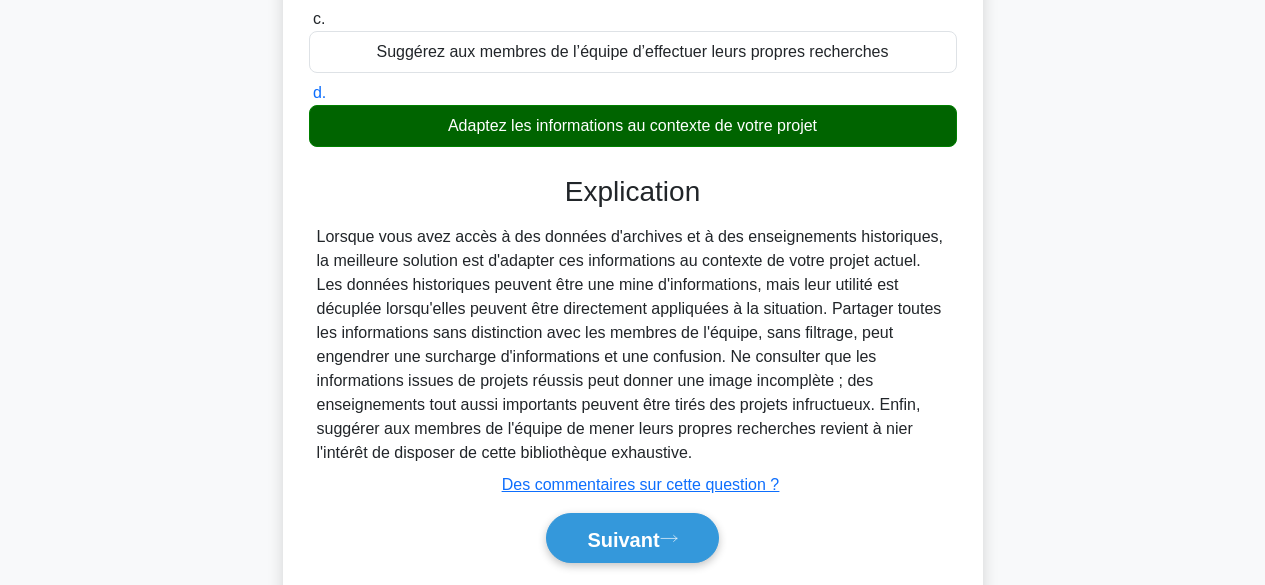 scroll, scrollTop: 508, scrollLeft: 0, axis: vertical 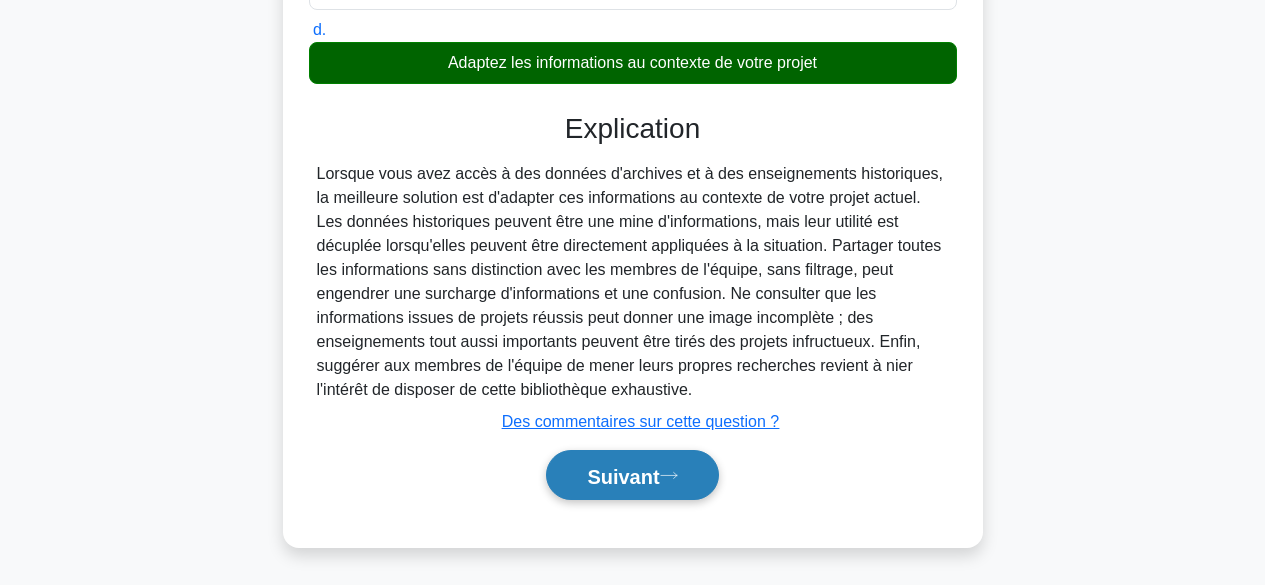 click on "Suivant" at bounding box center [623, 476] 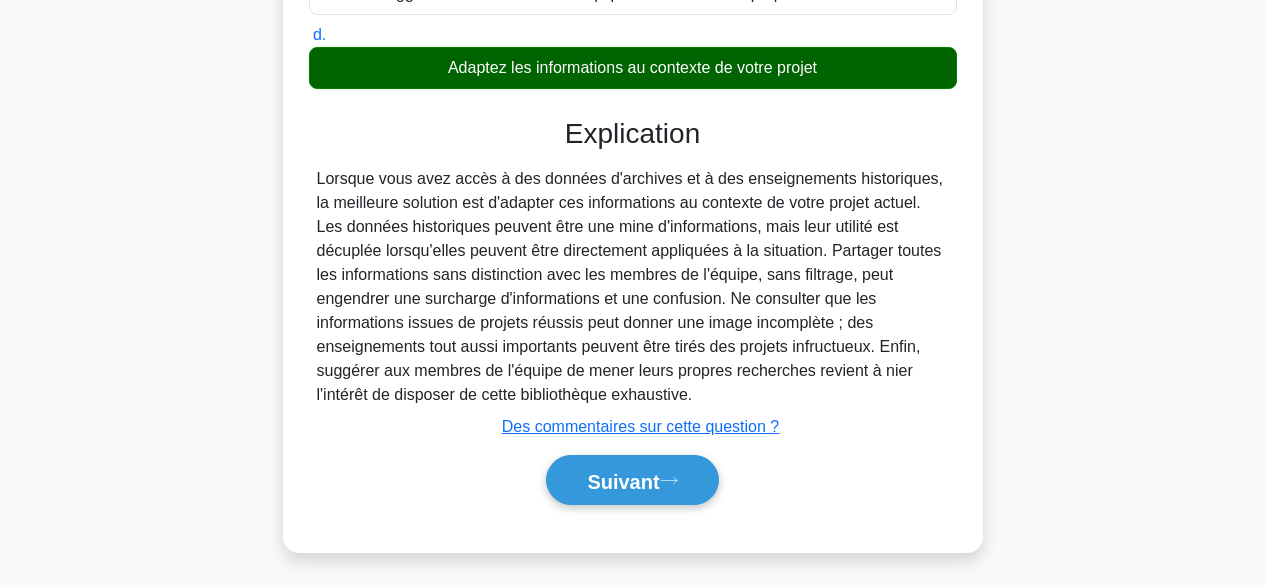 scroll, scrollTop: 495, scrollLeft: 0, axis: vertical 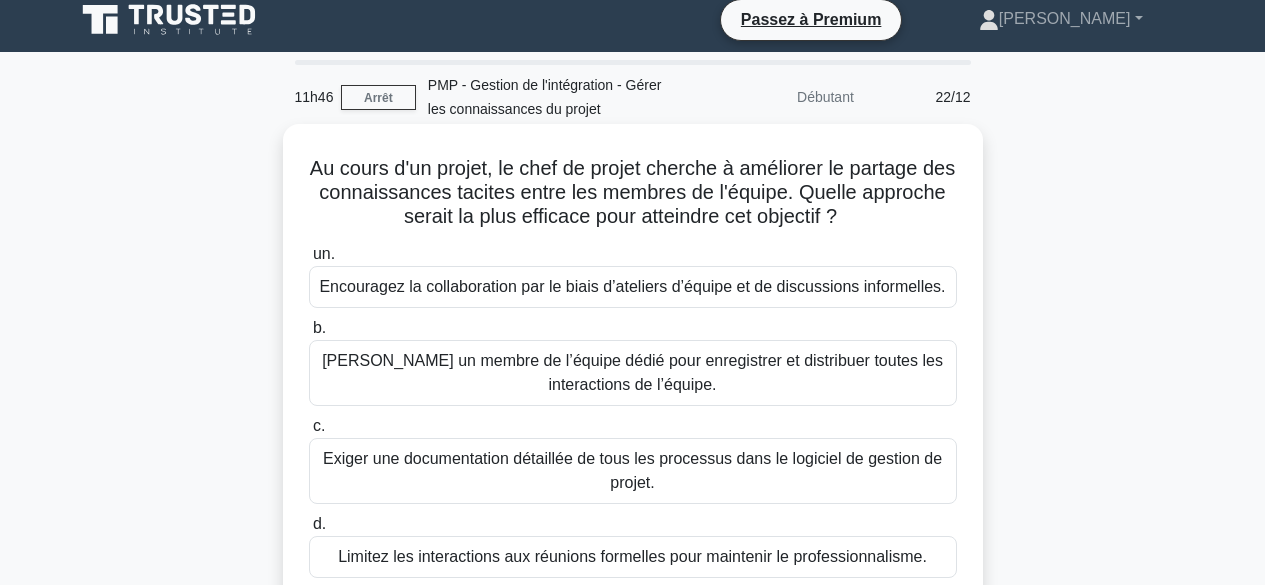 click on "Encouragez la collaboration par le biais d’ateliers d’équipe et de discussions informelles." at bounding box center [632, 286] 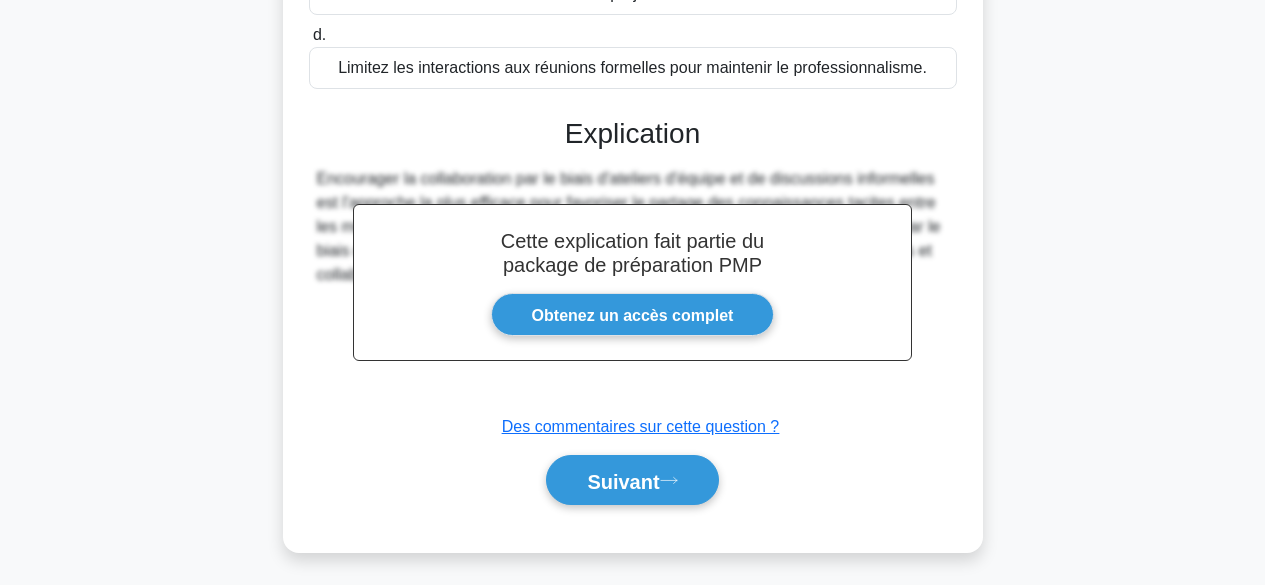 scroll, scrollTop: 532, scrollLeft: 0, axis: vertical 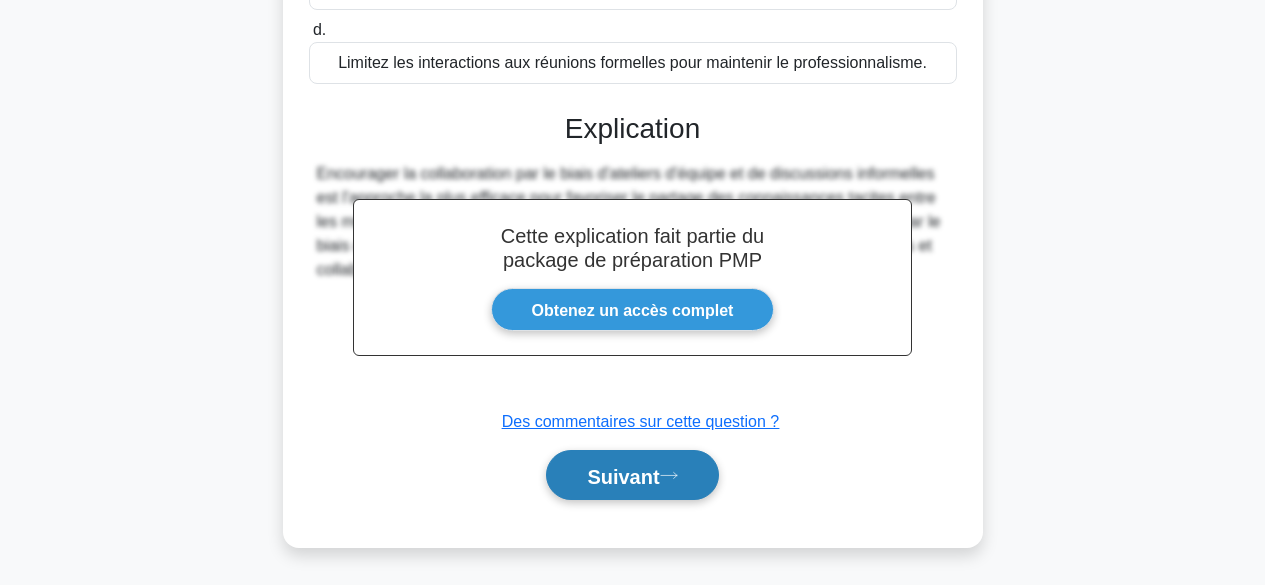 click on "Suivant" at bounding box center (623, 476) 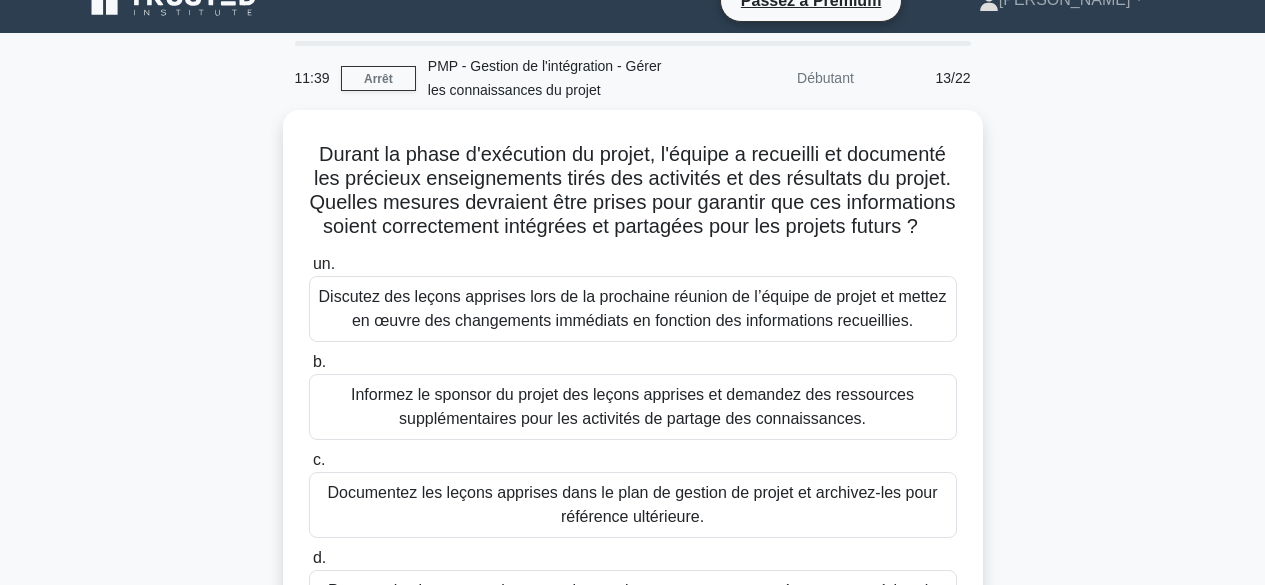 scroll, scrollTop: 0, scrollLeft: 0, axis: both 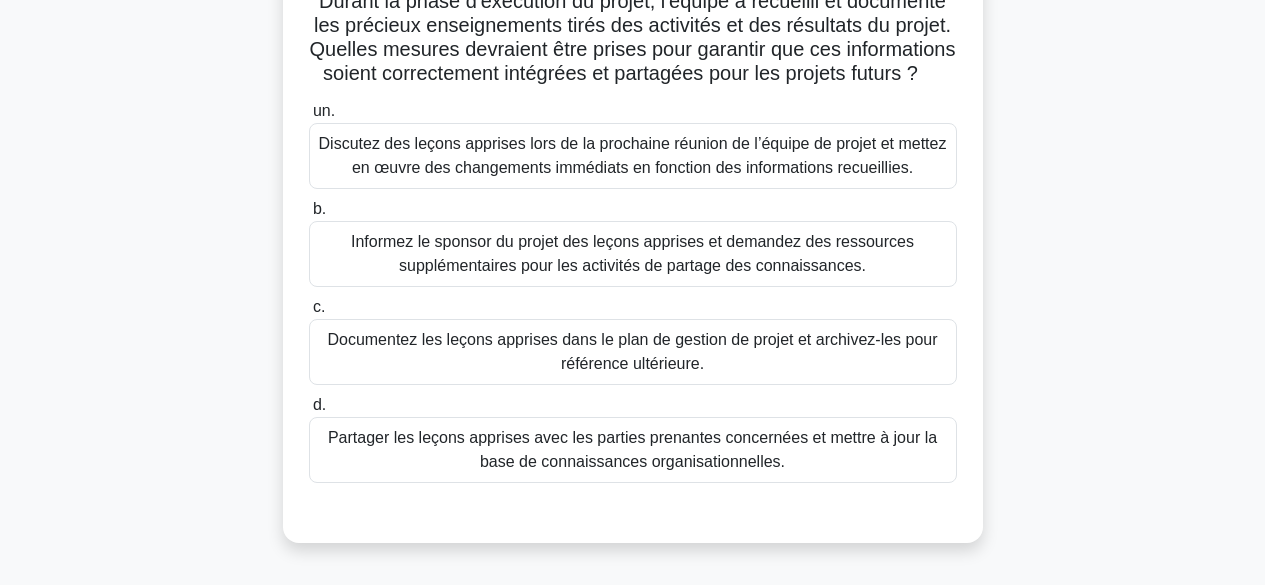 click on "Documentez les leçons apprises dans le plan de gestion de projet et archivez-les pour référence ultérieure." at bounding box center (632, 351) 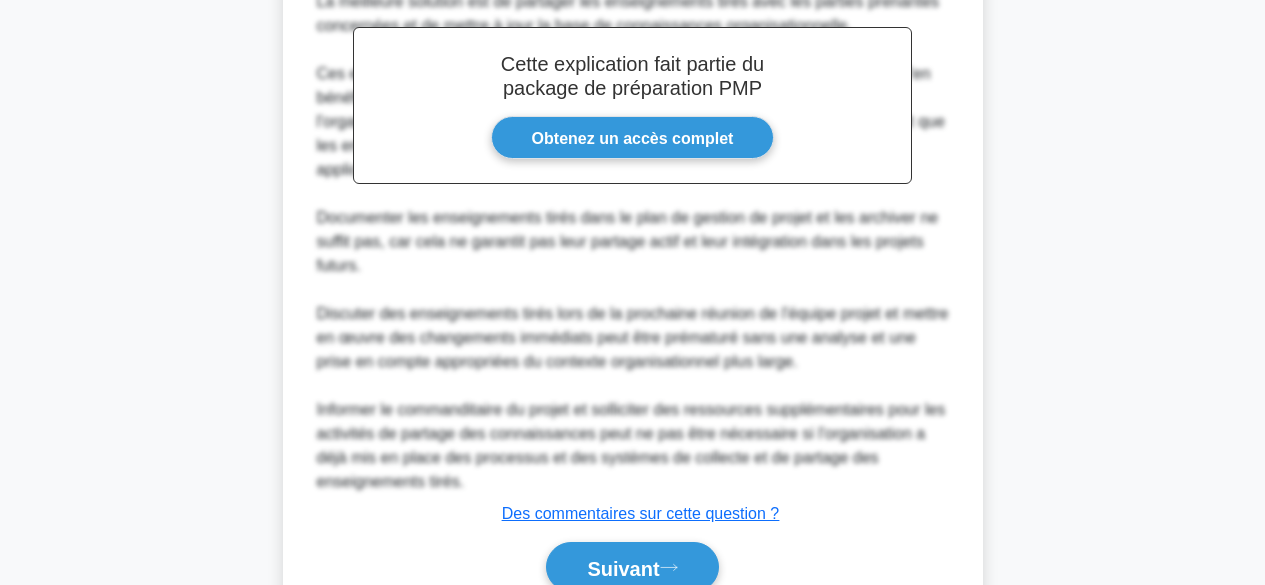 scroll, scrollTop: 870, scrollLeft: 0, axis: vertical 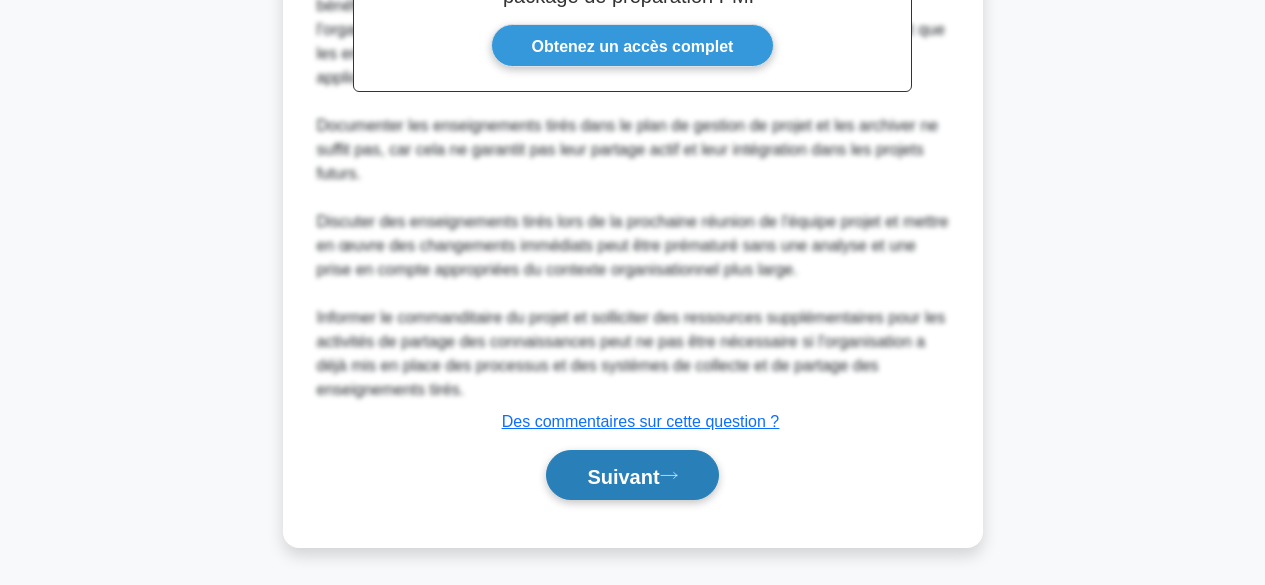 click on "Suivant" at bounding box center [623, 476] 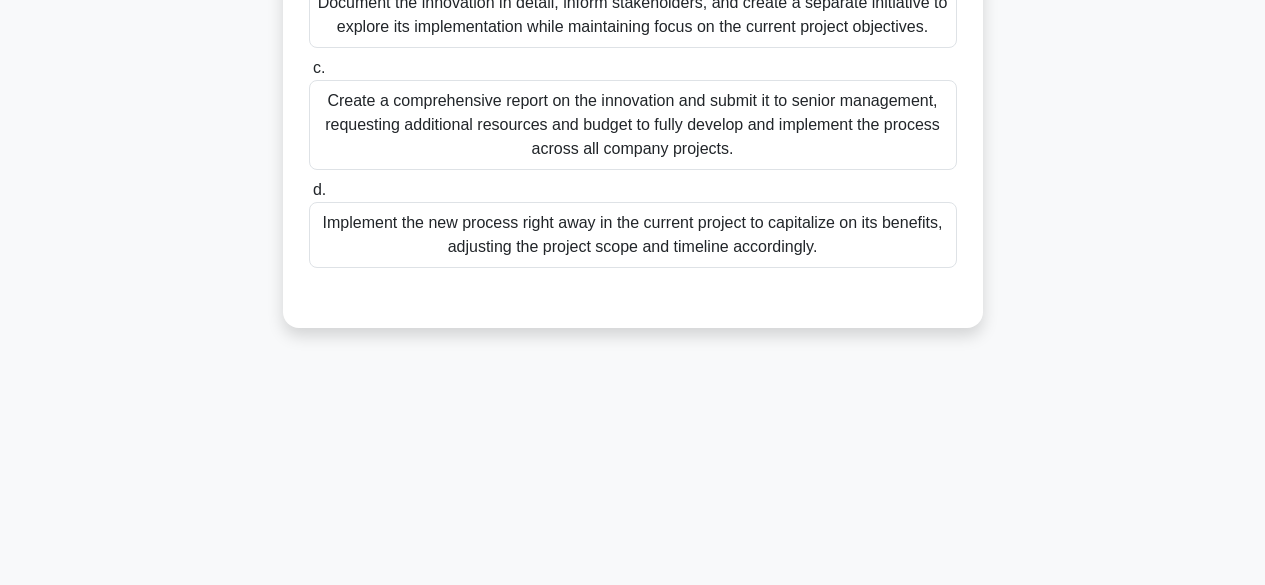 scroll, scrollTop: 495, scrollLeft: 0, axis: vertical 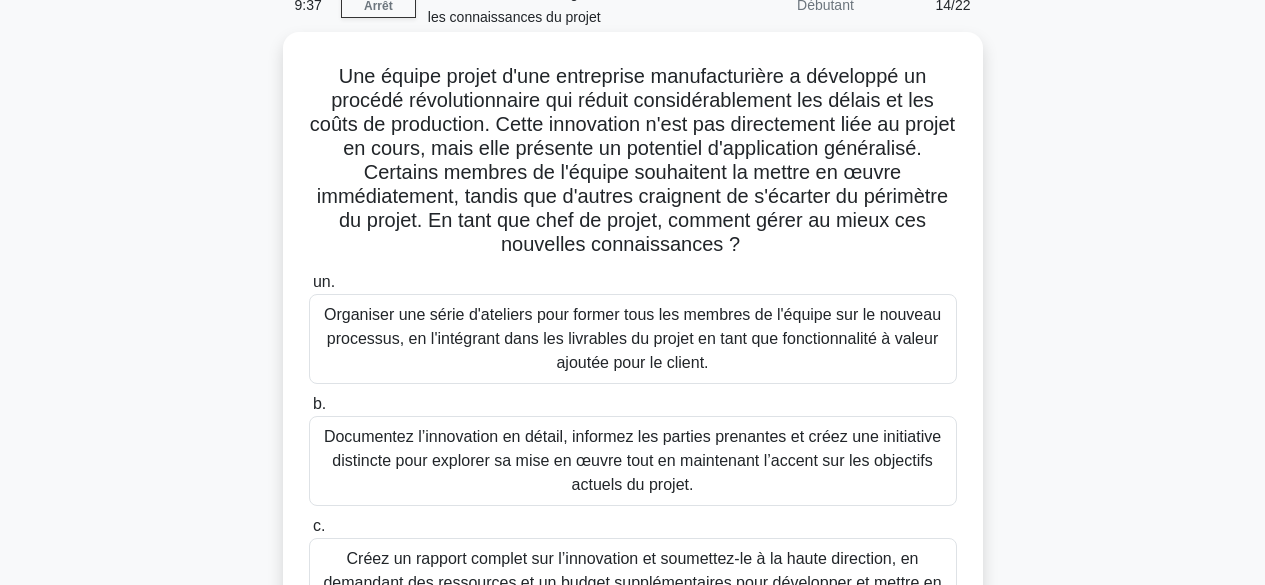 click on "Organiser une série d'ateliers pour former tous les membres de l'équipe sur le nouveau processus, en l'intégrant dans les livrables du projet en tant que fonctionnalité à valeur ajoutée pour le client." at bounding box center (632, 338) 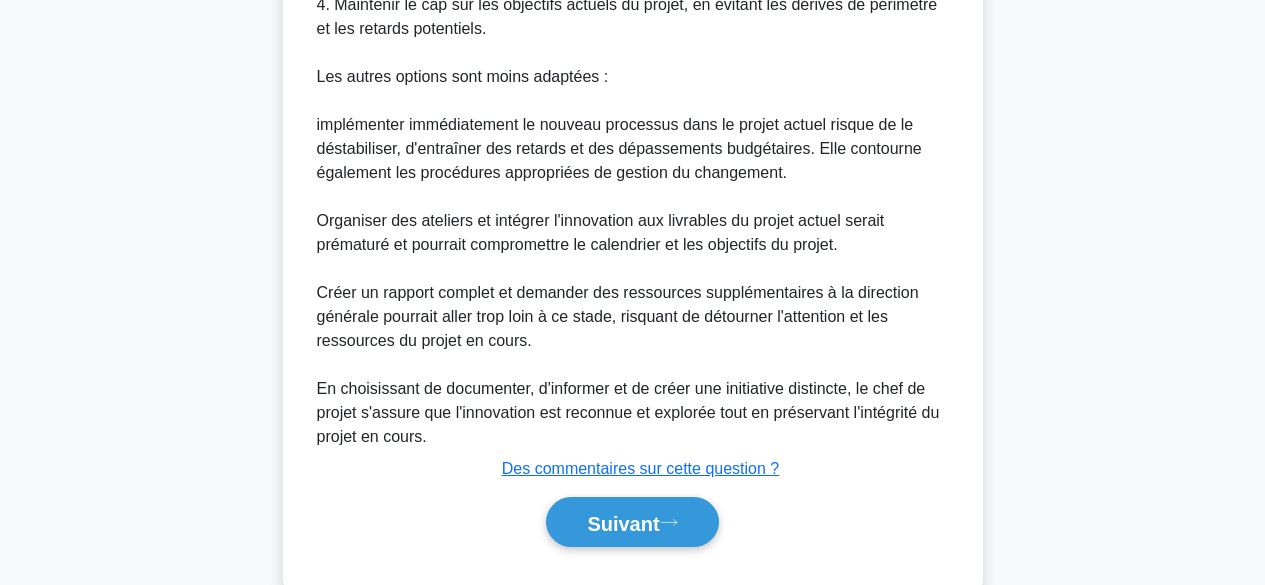 scroll, scrollTop: 1302, scrollLeft: 0, axis: vertical 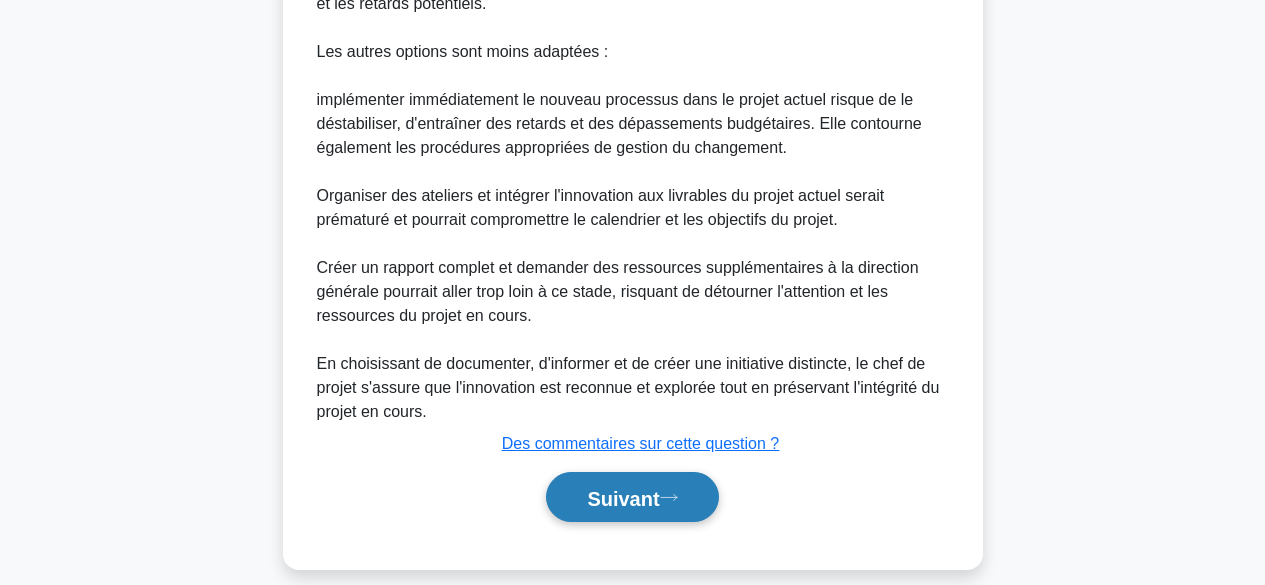 click on "Suivant" at bounding box center [632, 497] 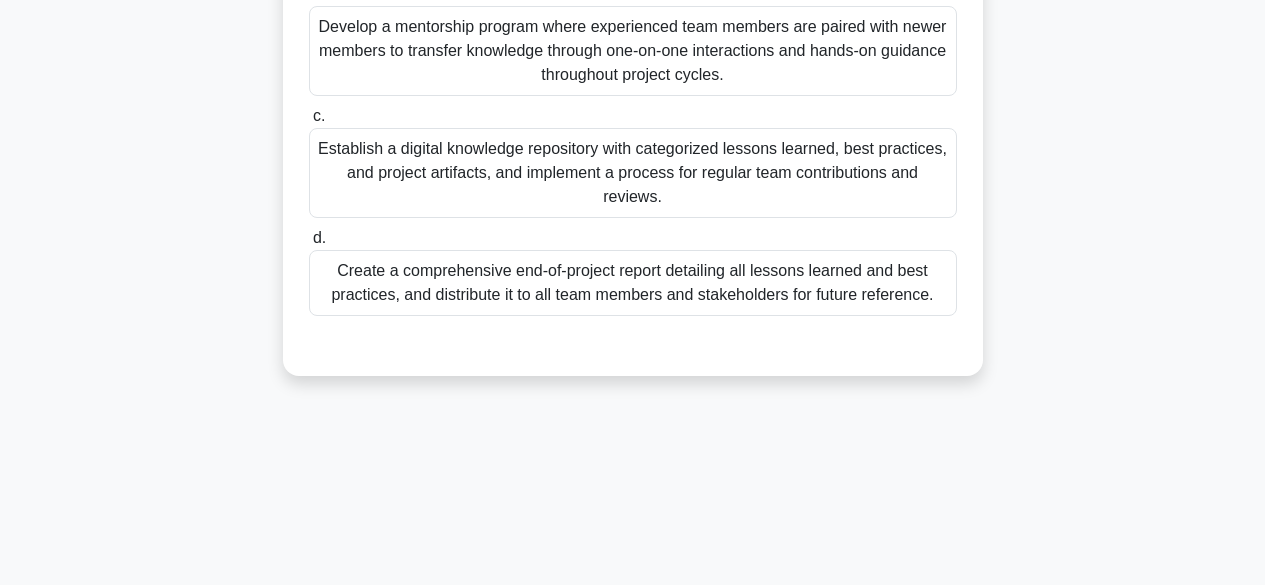 scroll, scrollTop: 495, scrollLeft: 0, axis: vertical 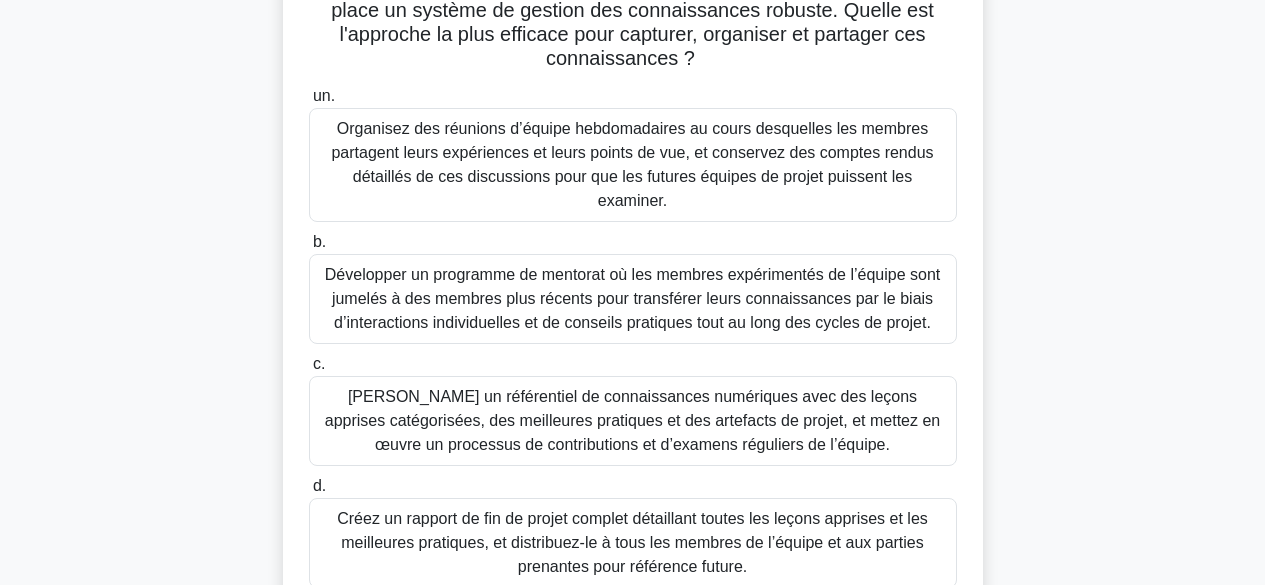 click on "Créez un référentiel de connaissances numériques avec des leçons apprises catégorisées, des meilleures pratiques et des artefacts de projet, et mettez en œuvre un processus de contributions et d’examens réguliers de l’équipe." at bounding box center [632, 420] 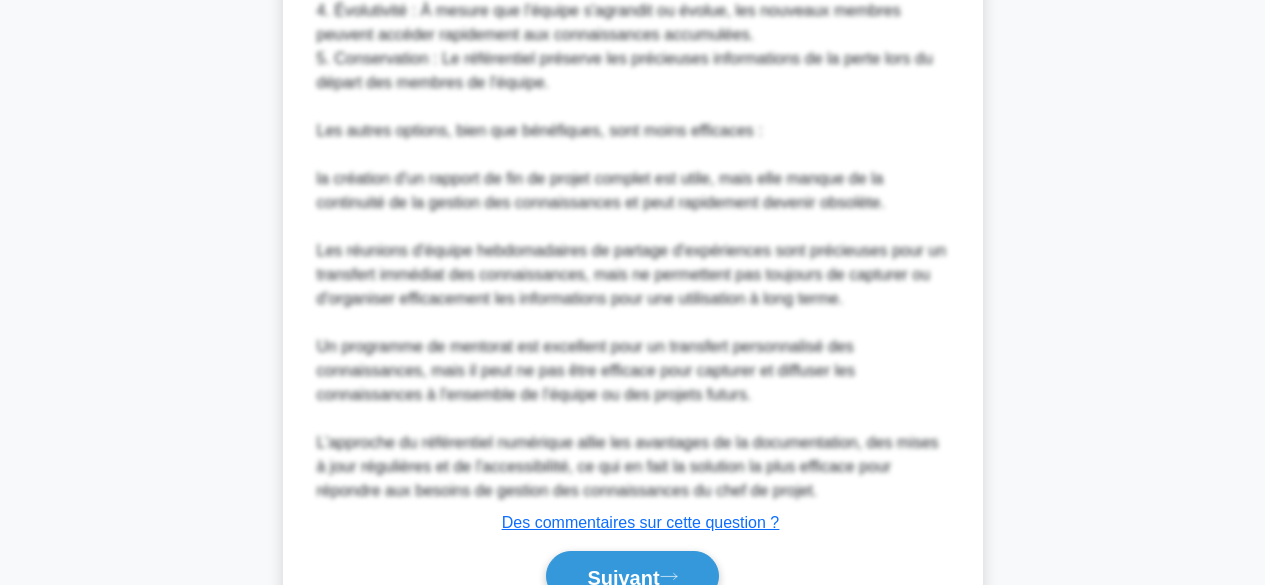 scroll, scrollTop: 1372, scrollLeft: 0, axis: vertical 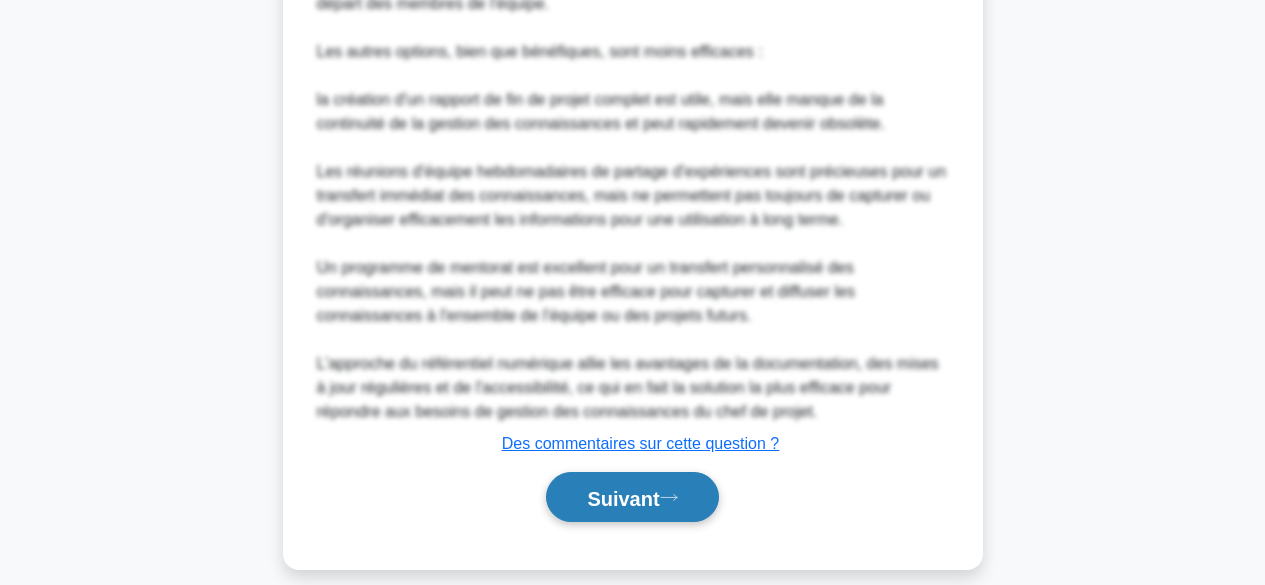 click 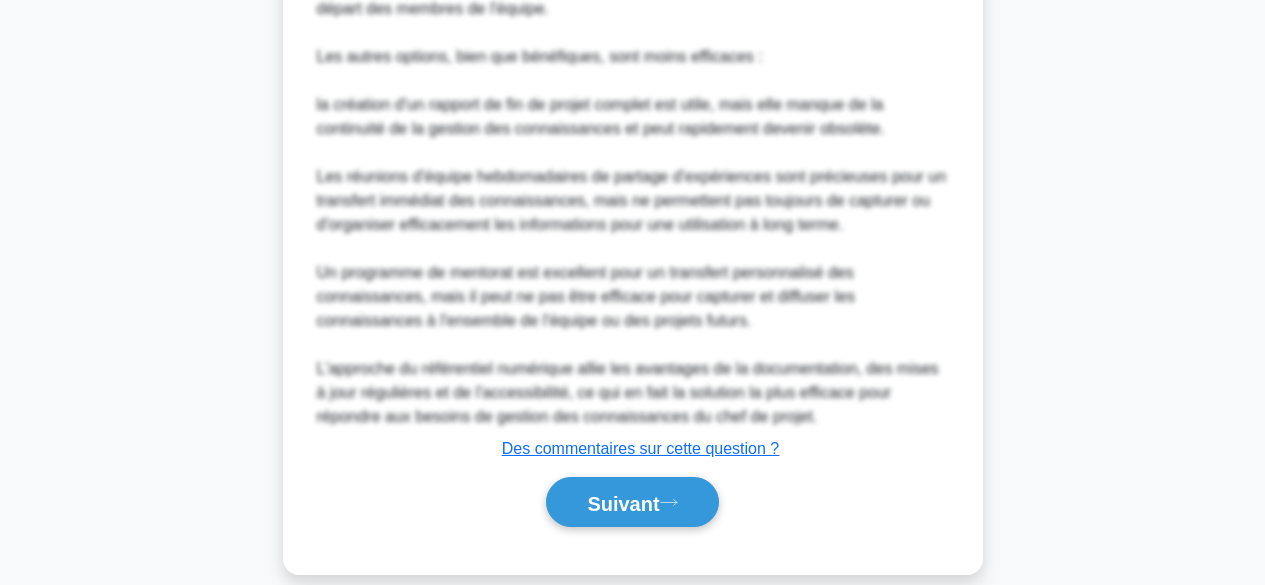scroll, scrollTop: 495, scrollLeft: 0, axis: vertical 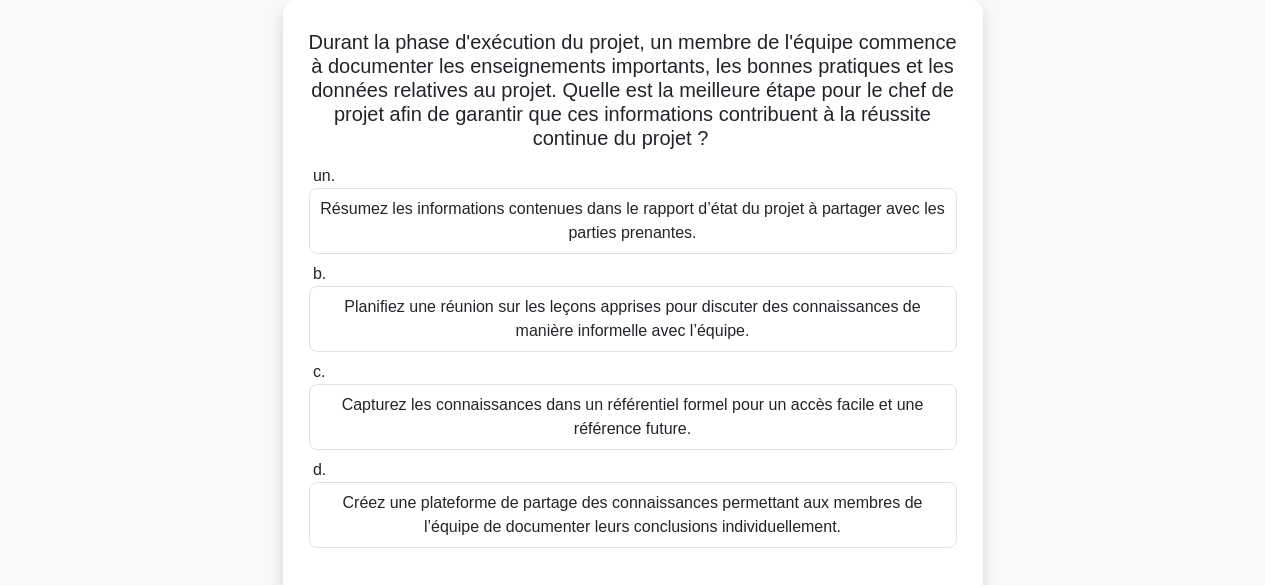 click on "Capturez les connaissances dans un référentiel formel pour un accès facile et une référence future." at bounding box center (633, 417) 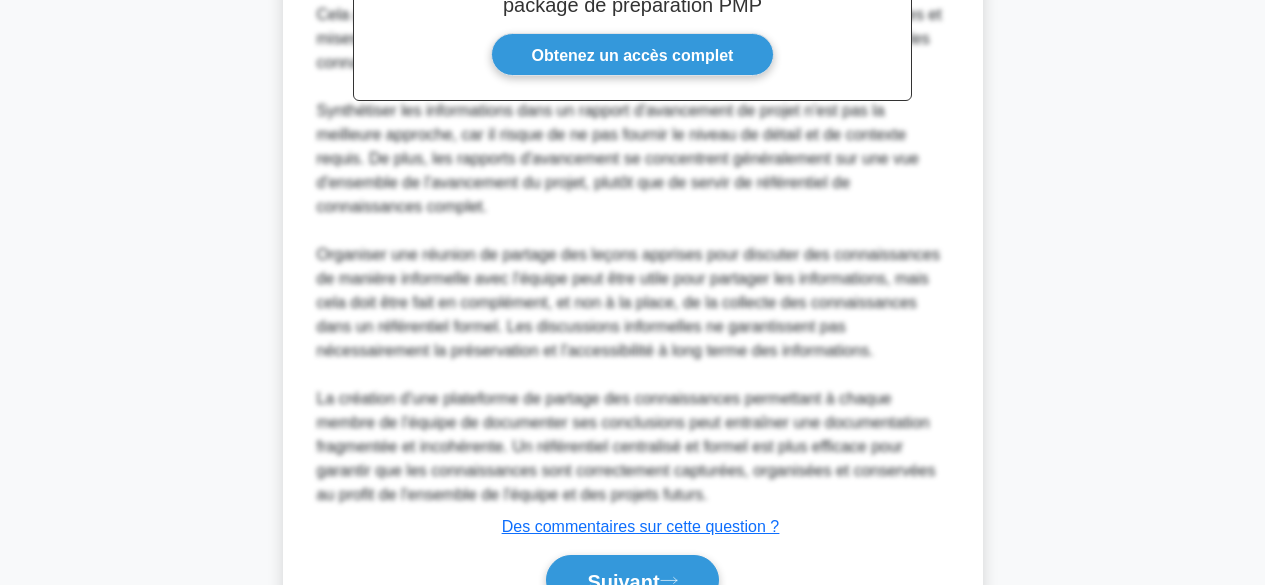 scroll, scrollTop: 964, scrollLeft: 0, axis: vertical 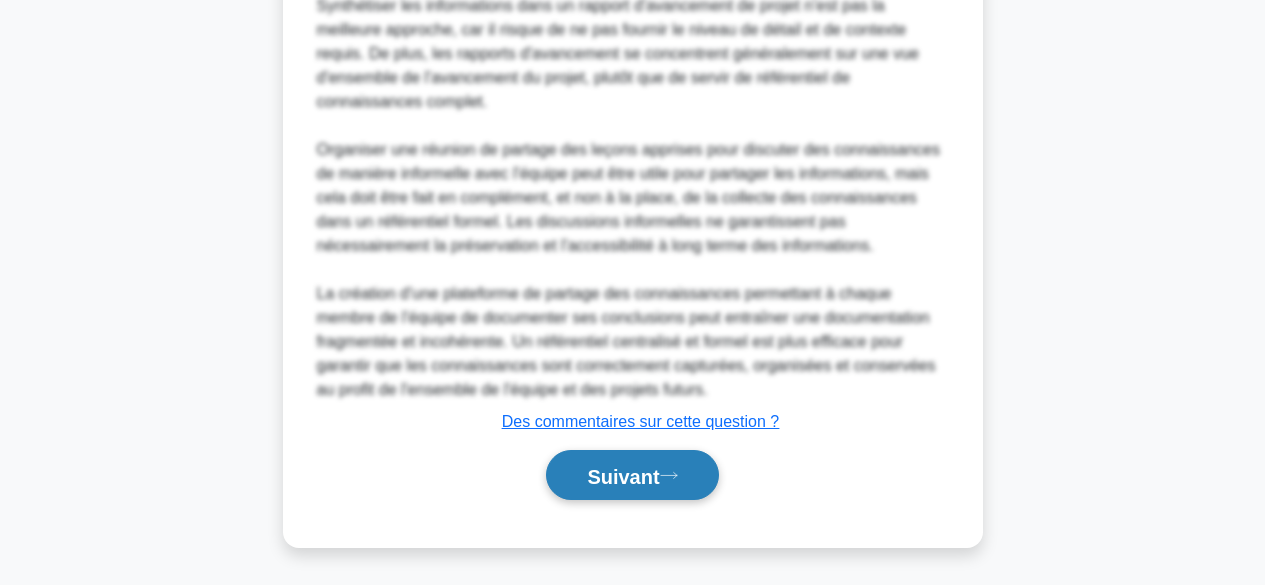 click 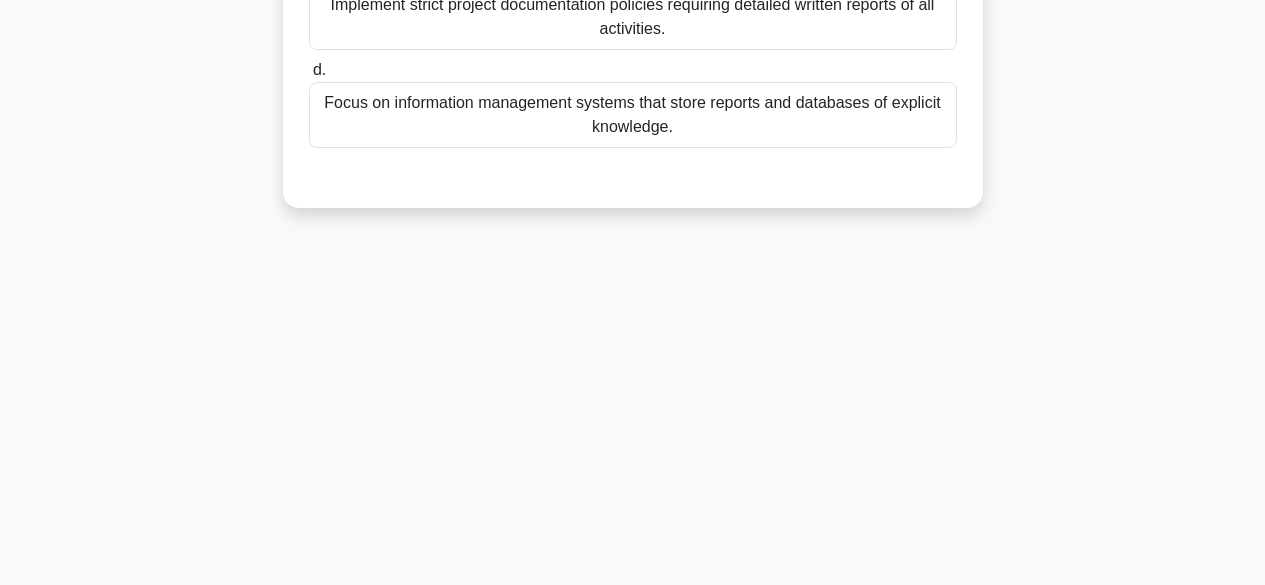 scroll, scrollTop: 495, scrollLeft: 0, axis: vertical 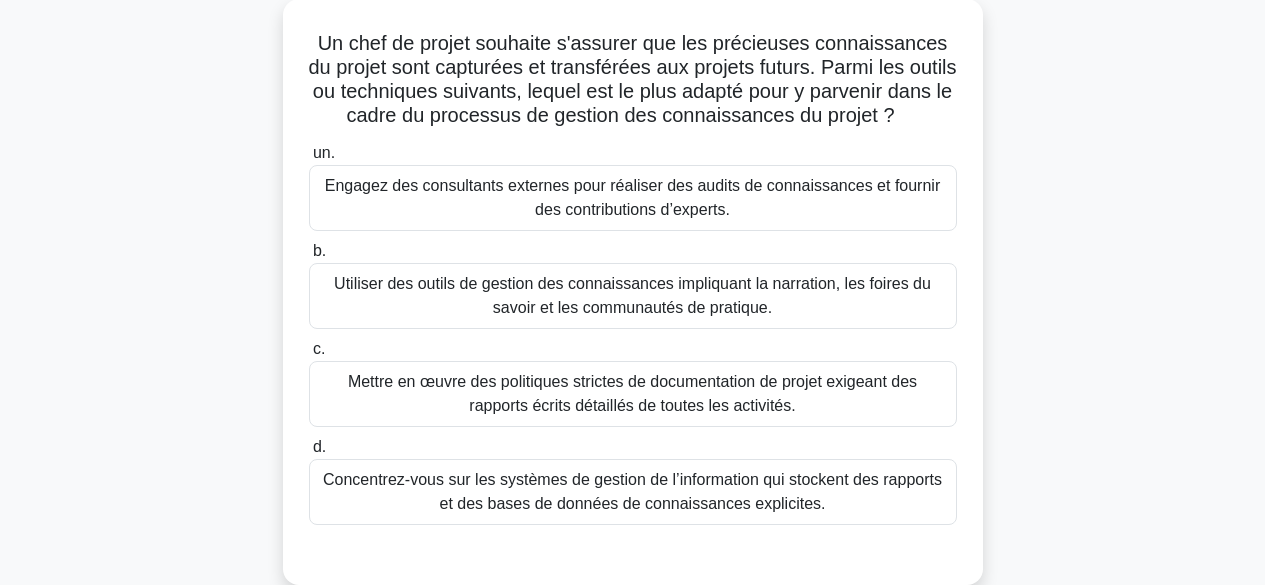 click on "Concentrez-vous sur les systèmes de gestion de l’information qui stockent des rapports et des bases de données de connaissances explicites." at bounding box center (632, 491) 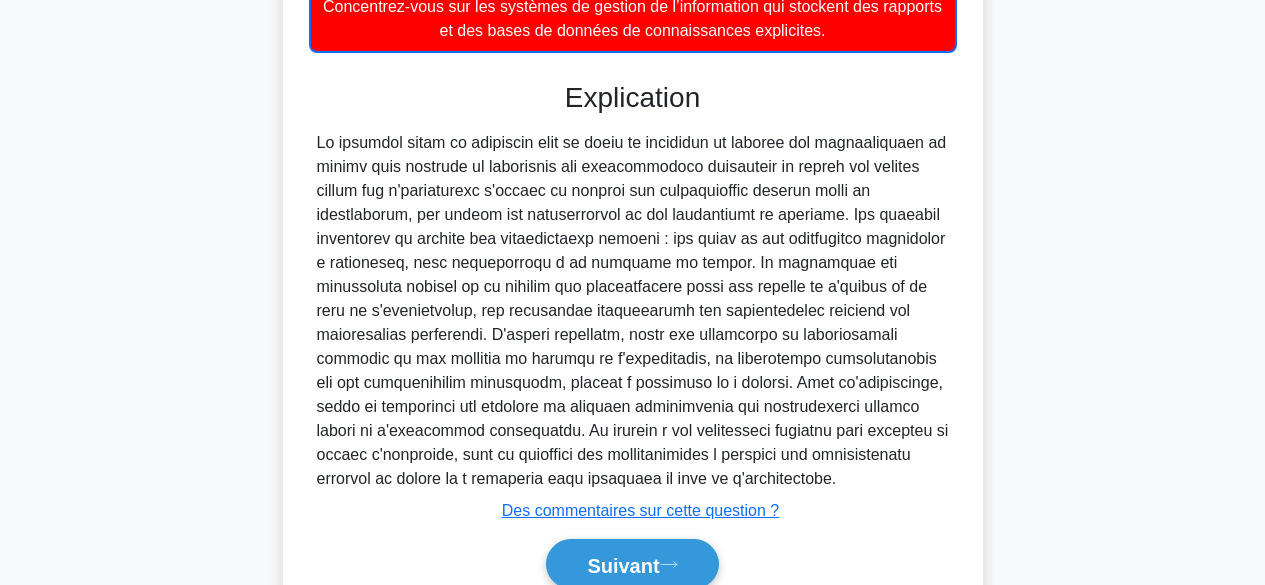 scroll, scrollTop: 702, scrollLeft: 0, axis: vertical 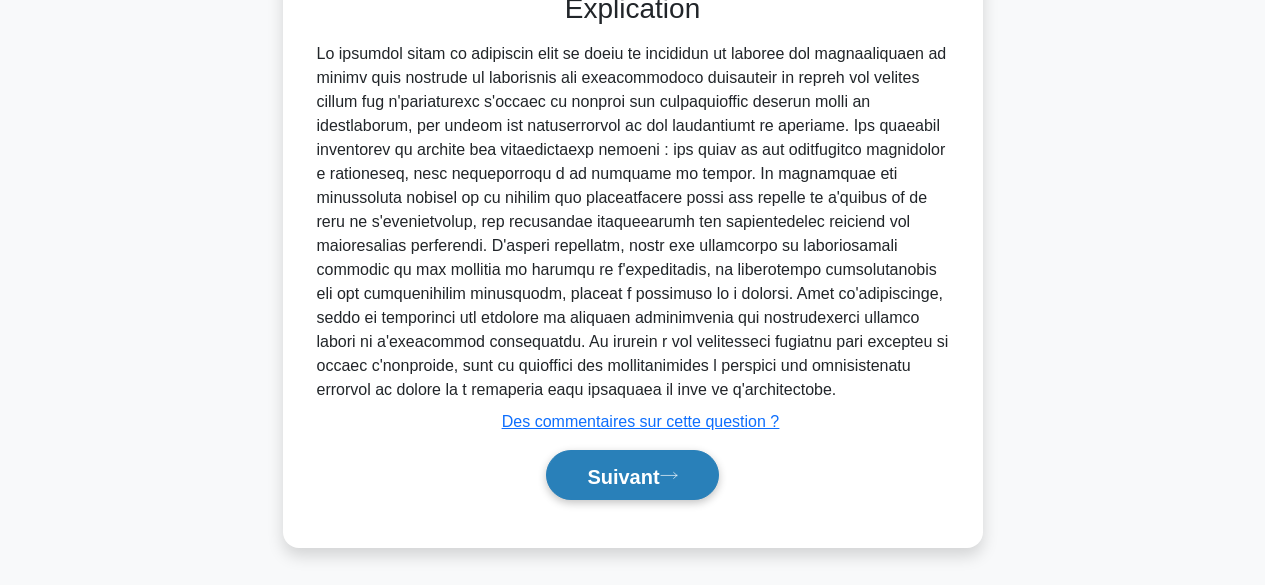 click on "Suivant" at bounding box center (623, 476) 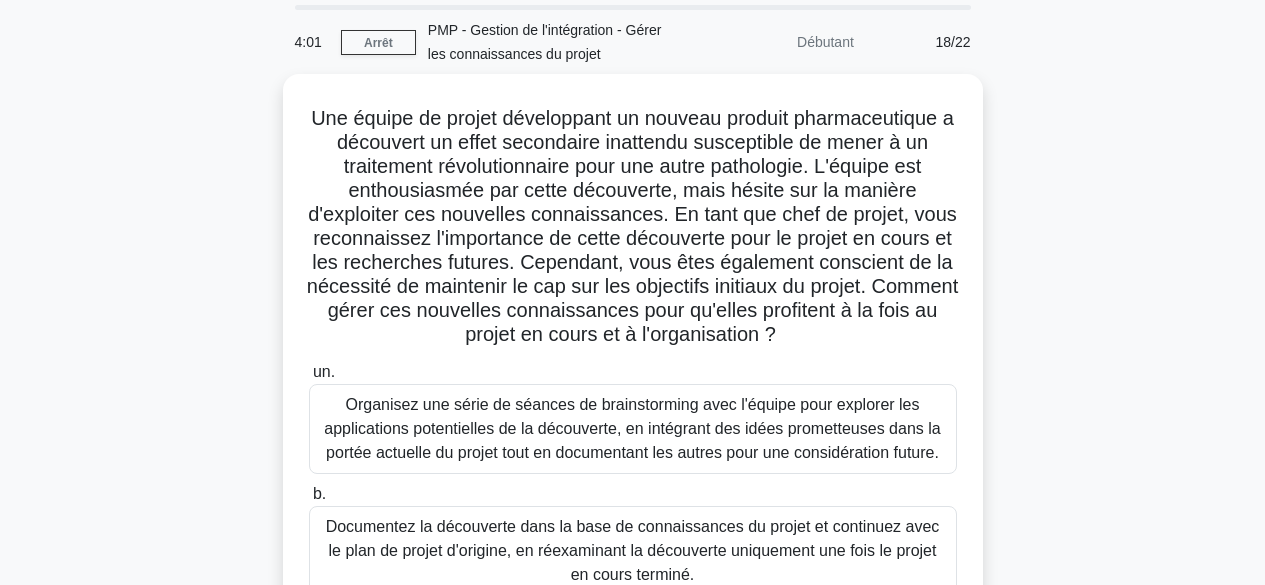 scroll, scrollTop: 43, scrollLeft: 0, axis: vertical 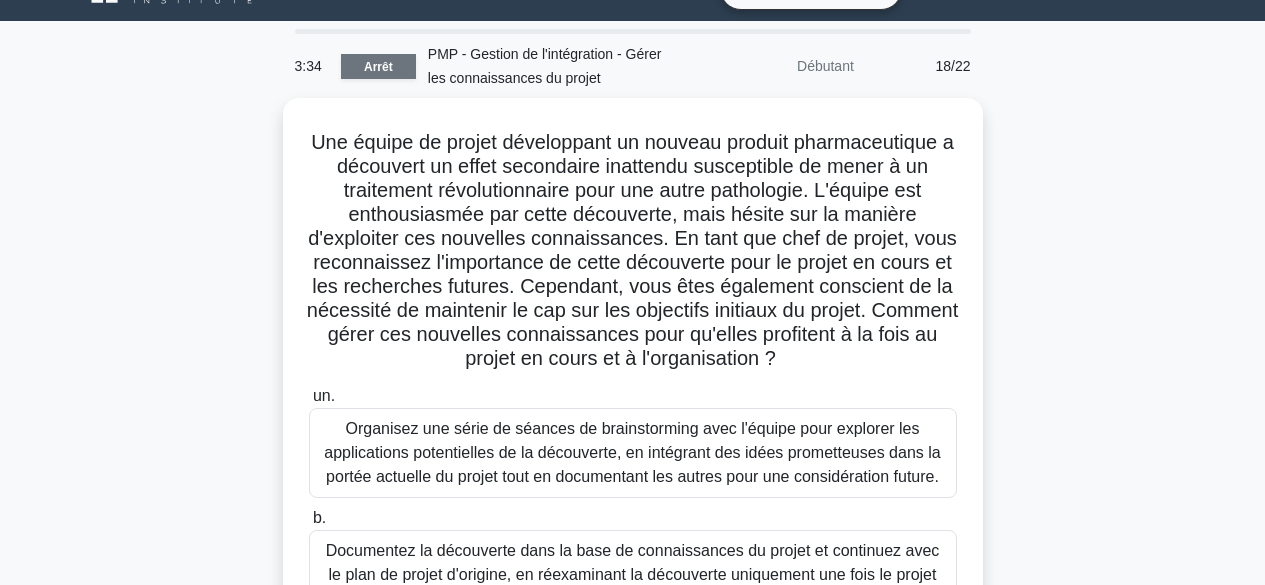 click on "Arrêt" at bounding box center [378, 67] 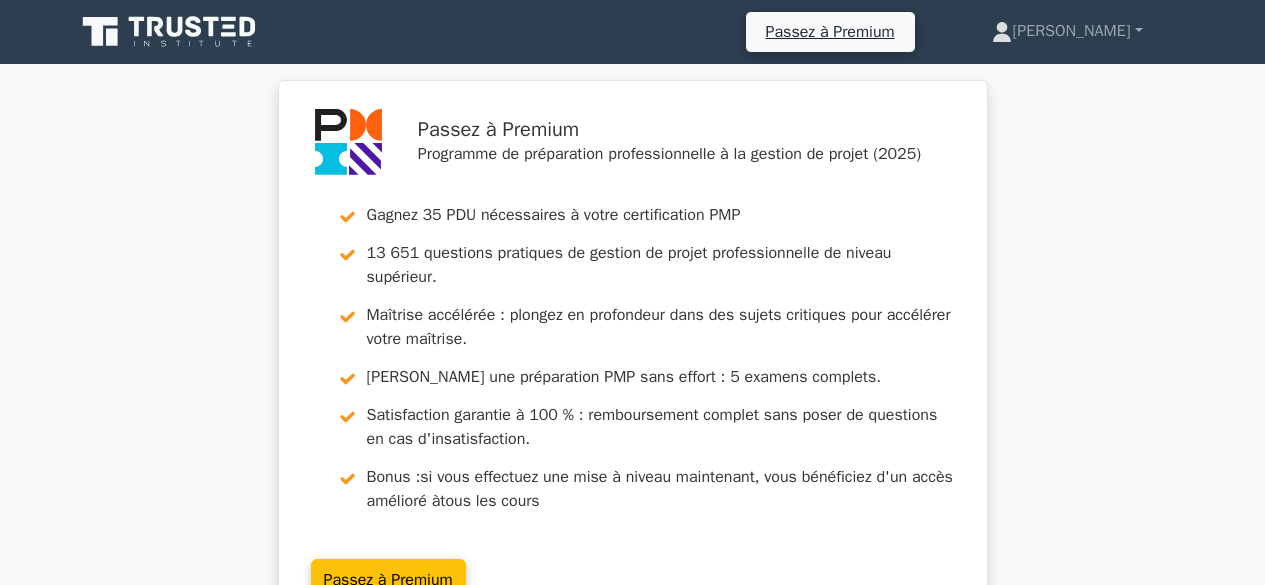 scroll, scrollTop: 0, scrollLeft: 0, axis: both 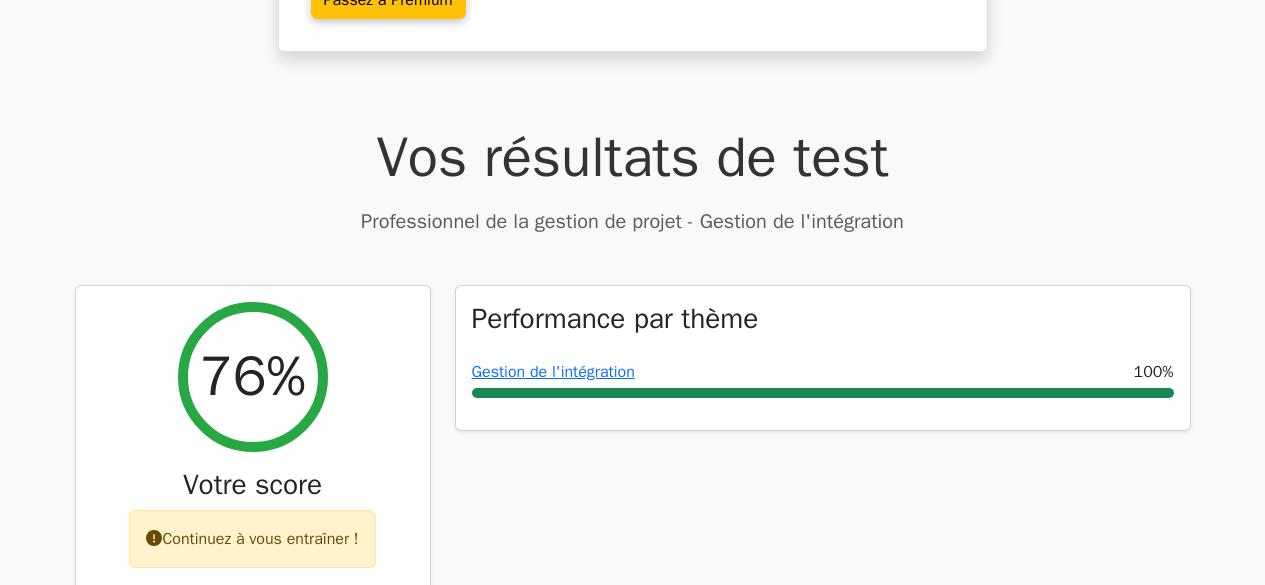 click on "Passez à Premium
Alexis" at bounding box center (632, 1669) 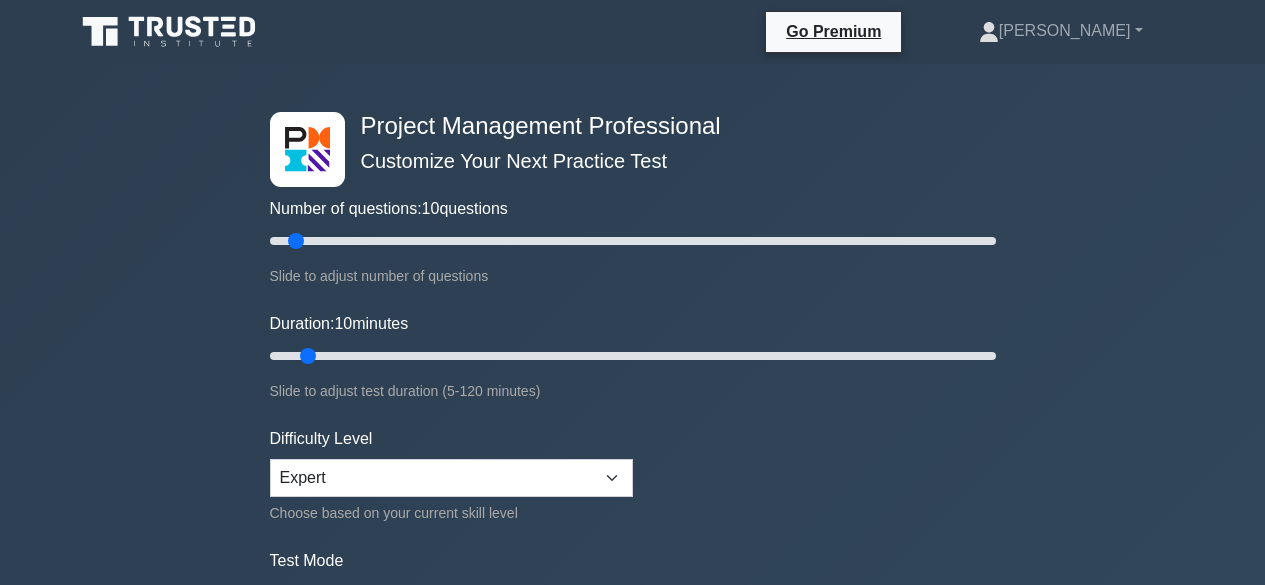 scroll, scrollTop: 1902, scrollLeft: 0, axis: vertical 